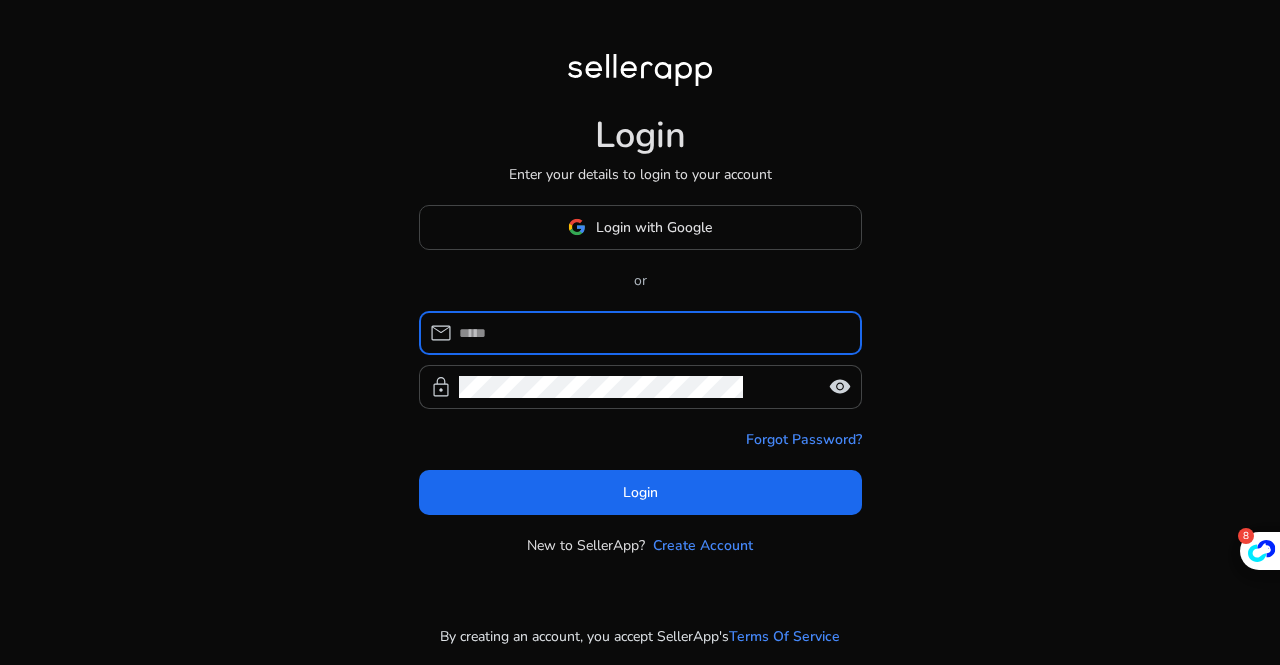 scroll, scrollTop: 0, scrollLeft: 0, axis: both 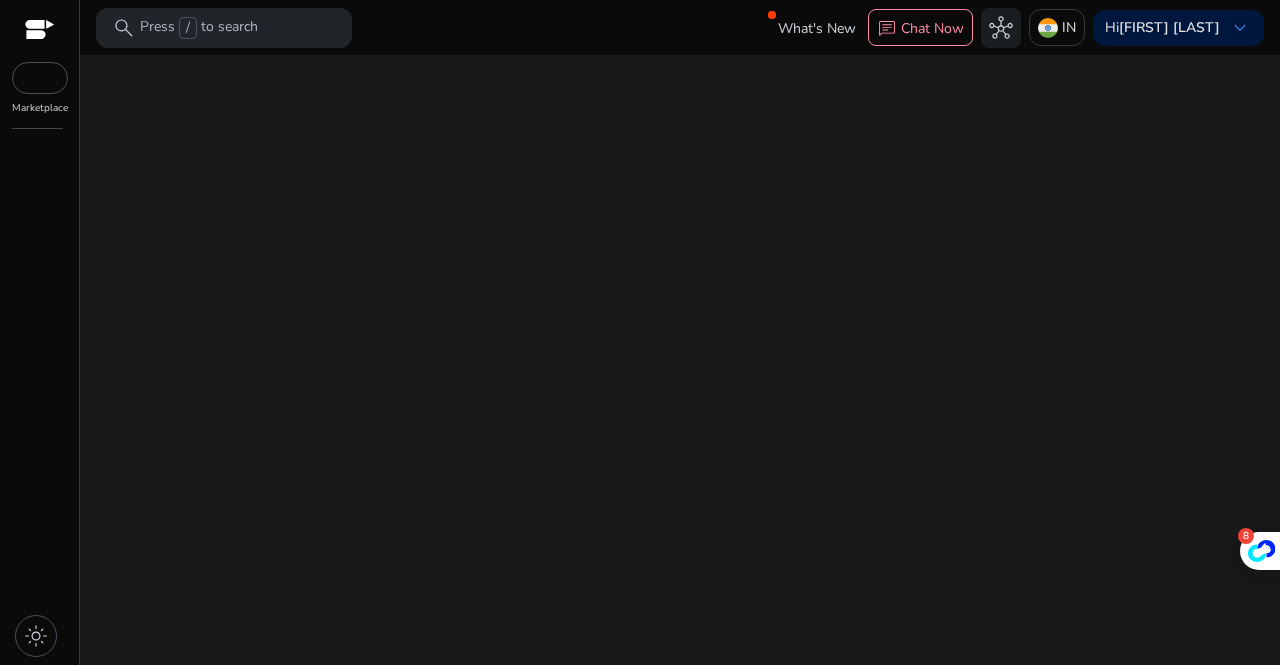 click on "We are getting things ready for you..." 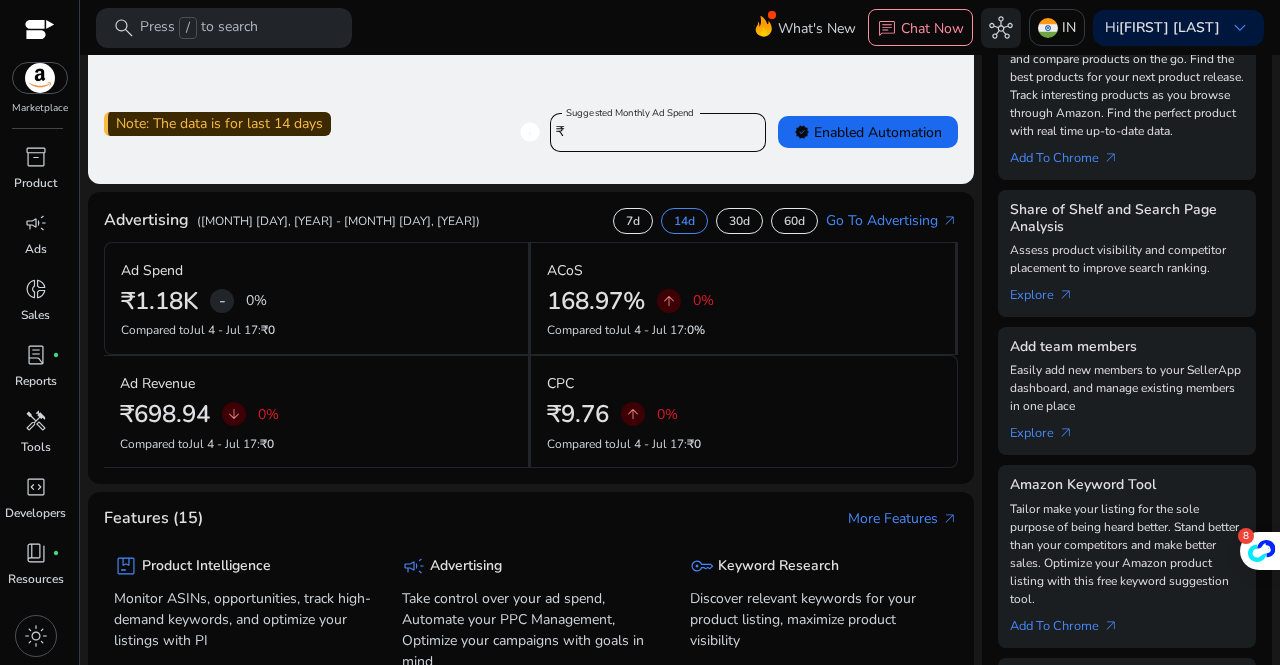 scroll, scrollTop: 449, scrollLeft: 0, axis: vertical 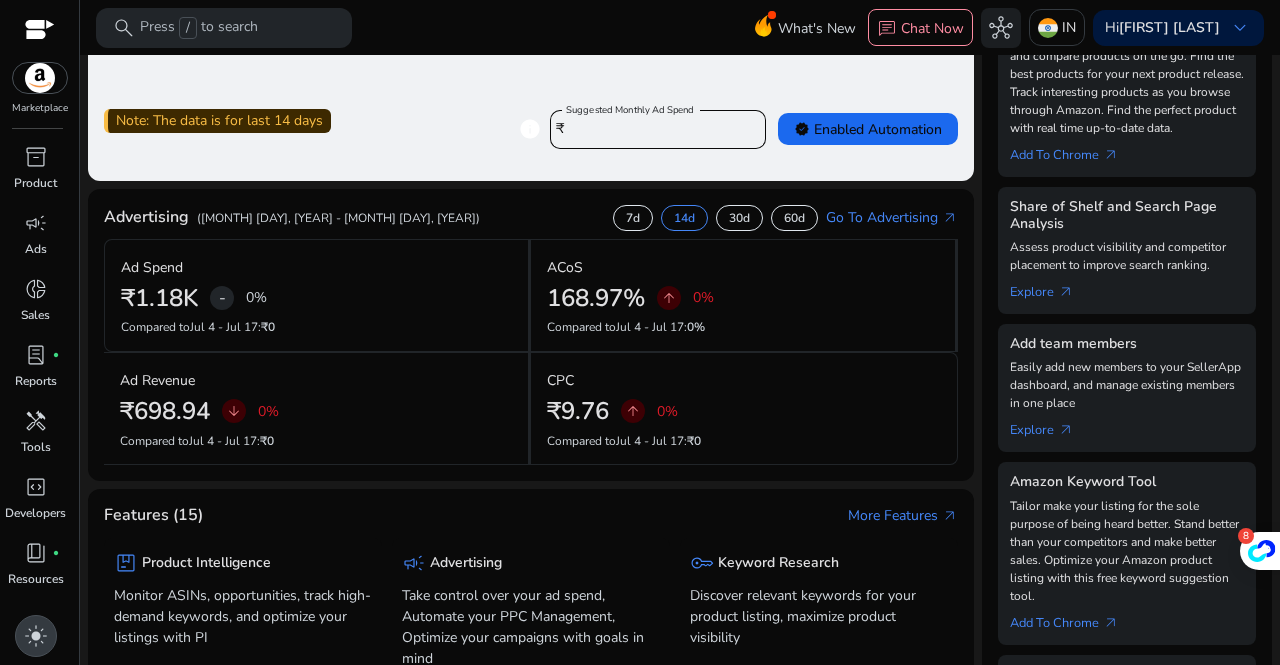 click on "light_mode" at bounding box center (36, 636) 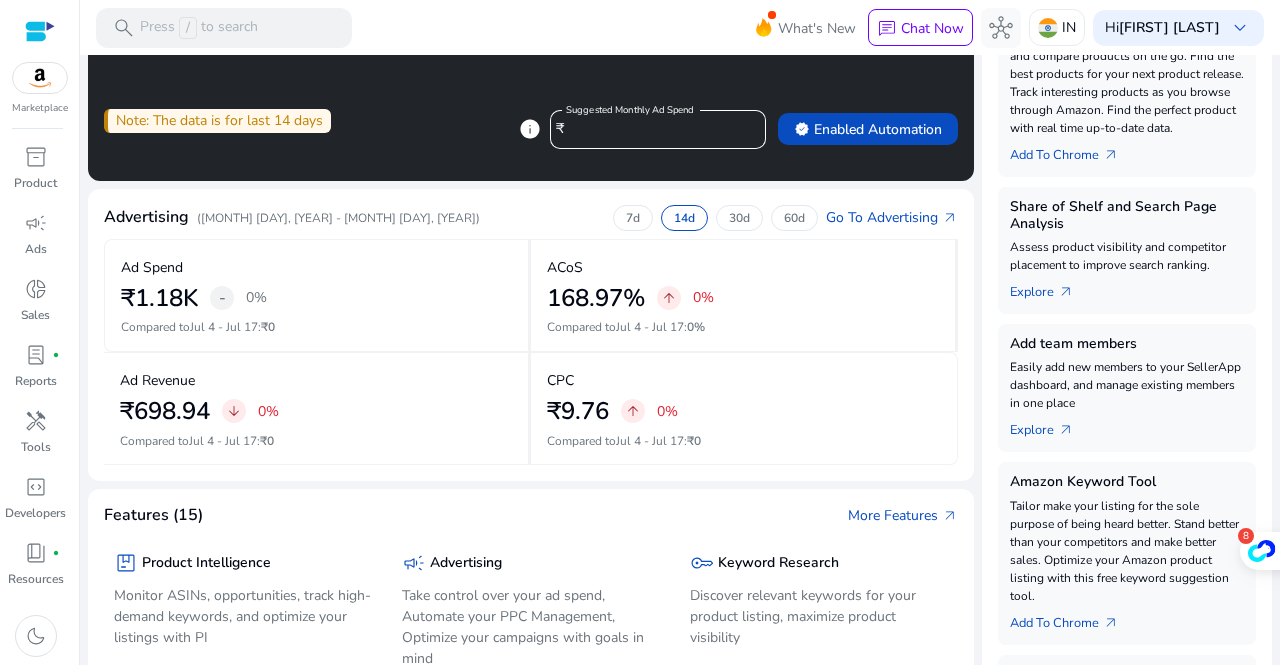 click on "(Jul 18, 2025 - Jul 31, 2025)" 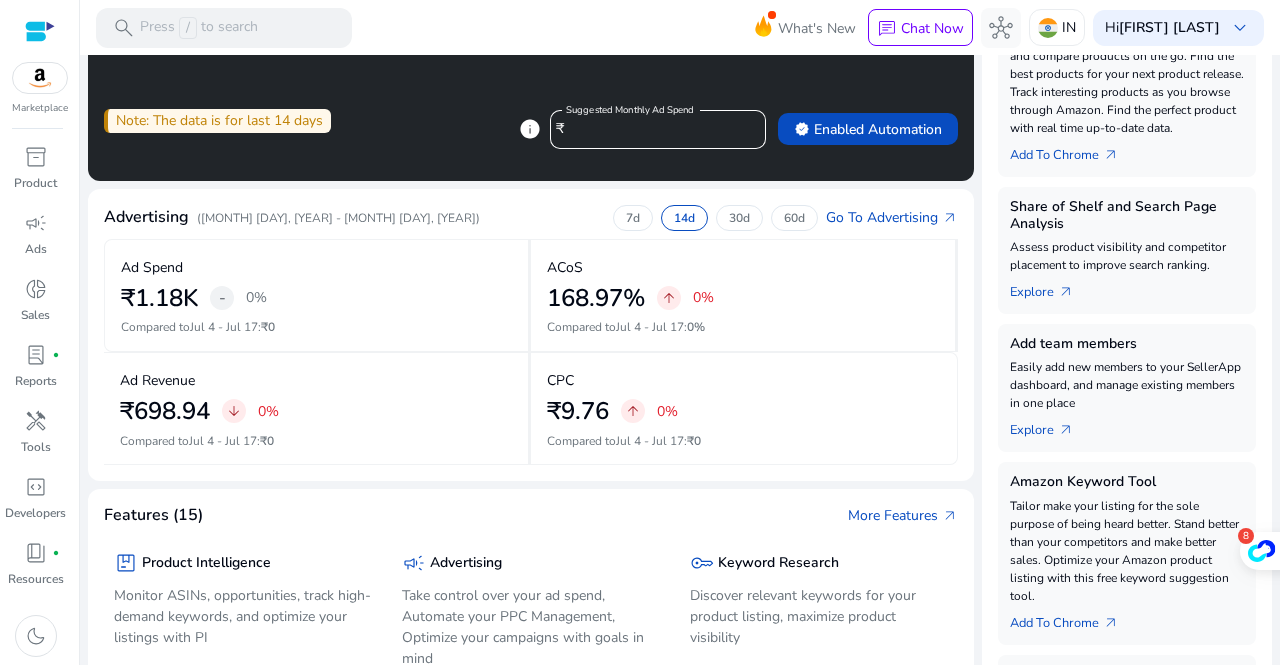 scroll, scrollTop: 0, scrollLeft: 0, axis: both 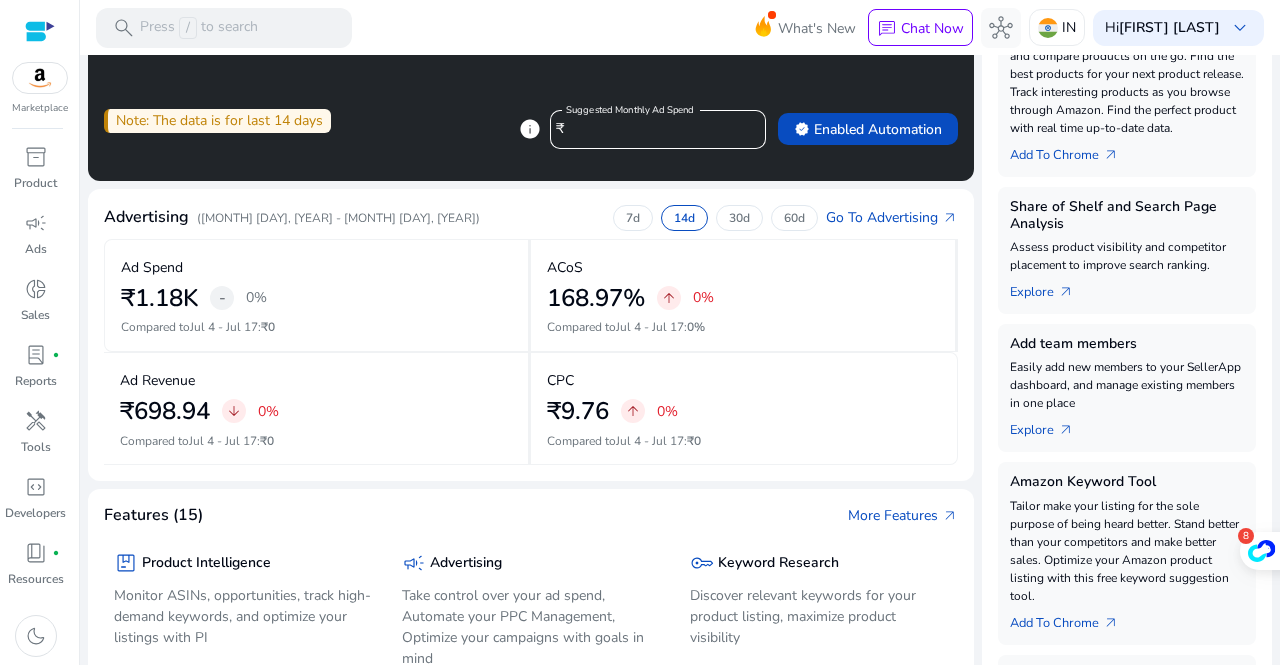 click on "(Jul 18, 2025 - Jul 31, 2025)" 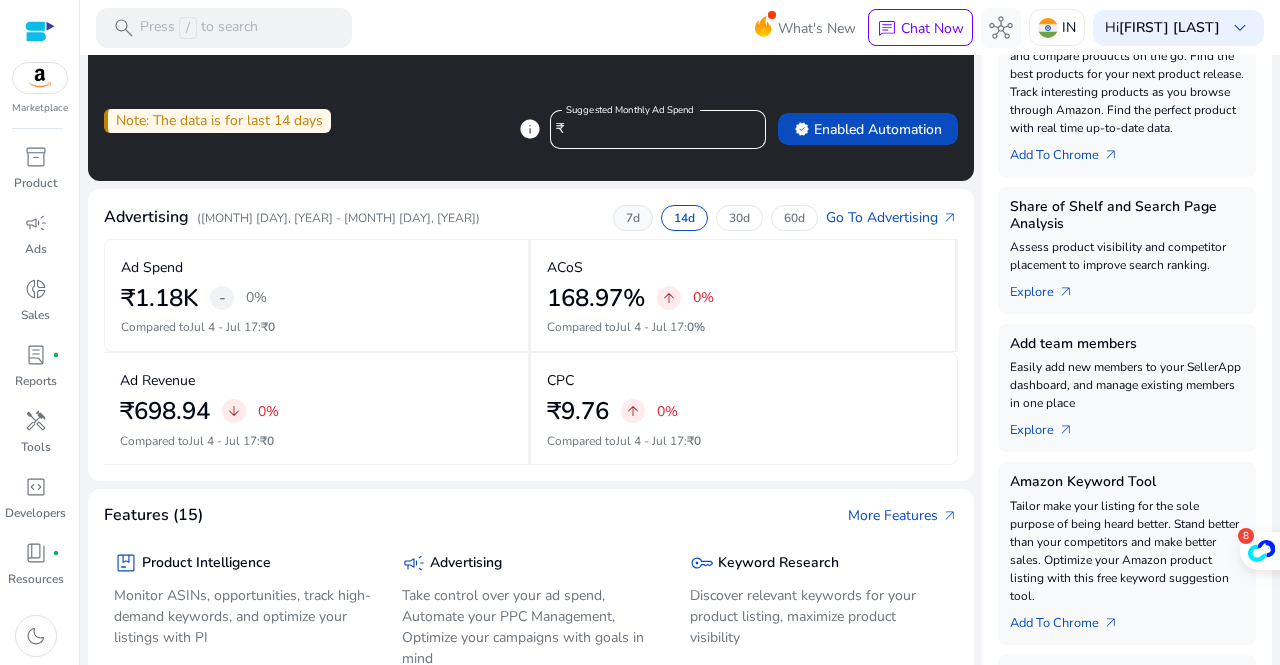 click on "7d" 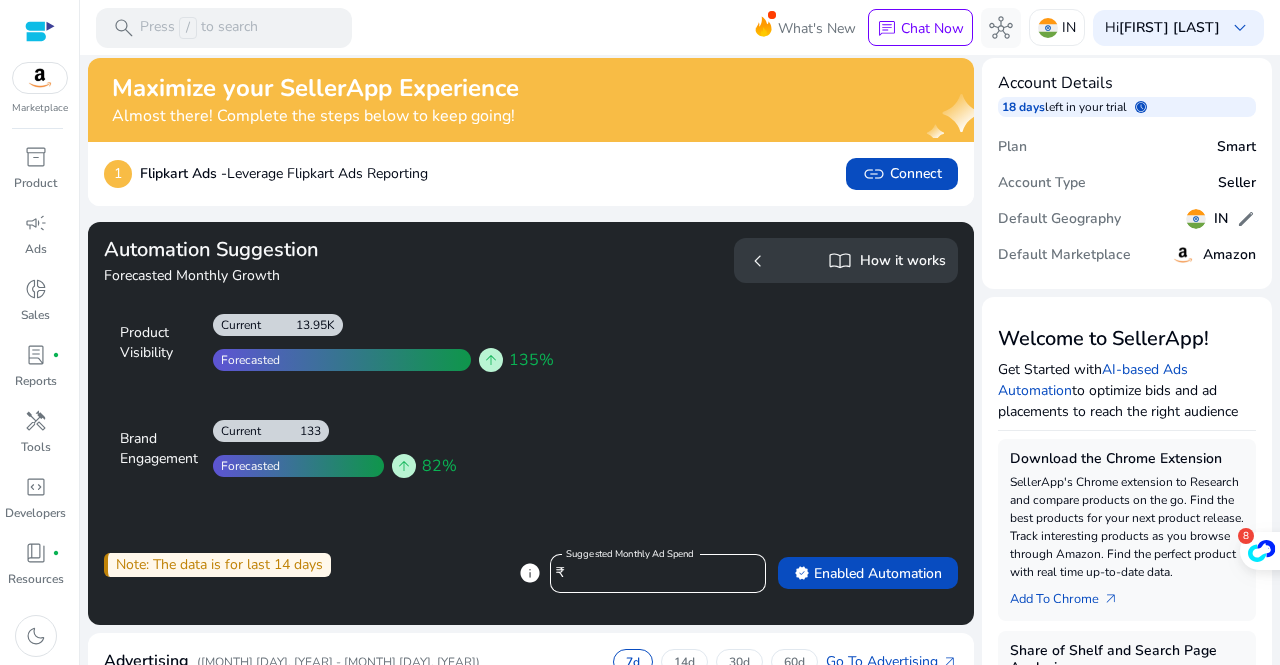 scroll, scrollTop: 0, scrollLeft: 0, axis: both 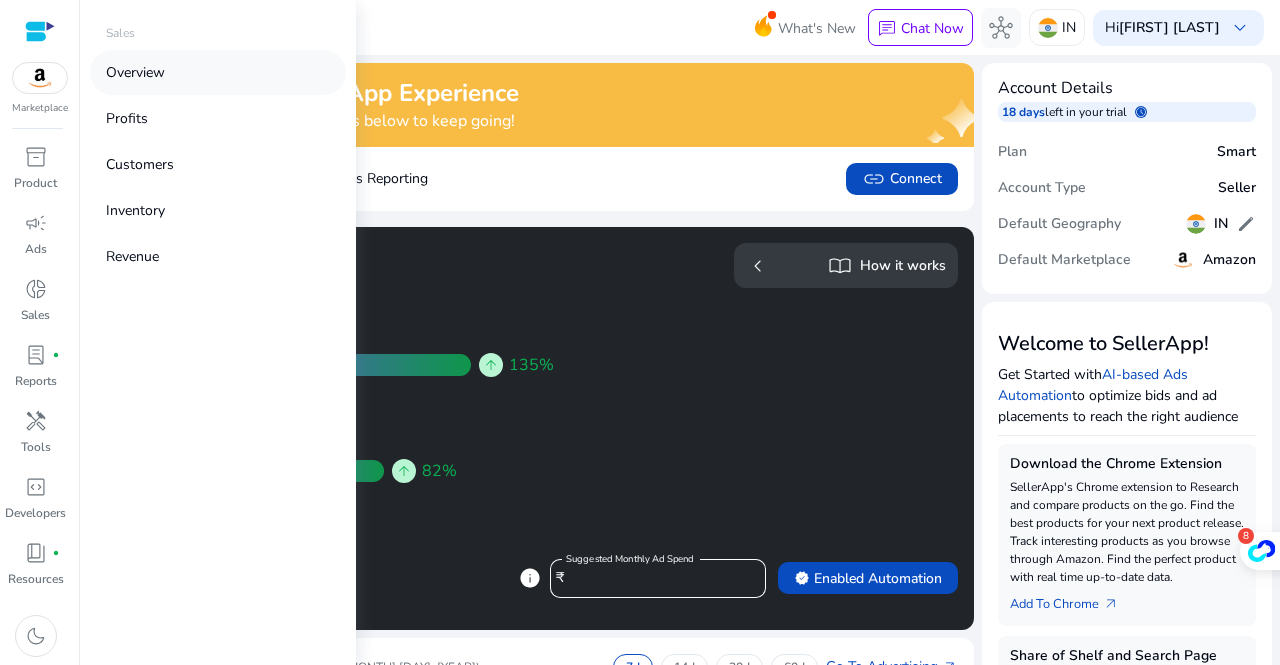 click on "Overview" at bounding box center [135, 72] 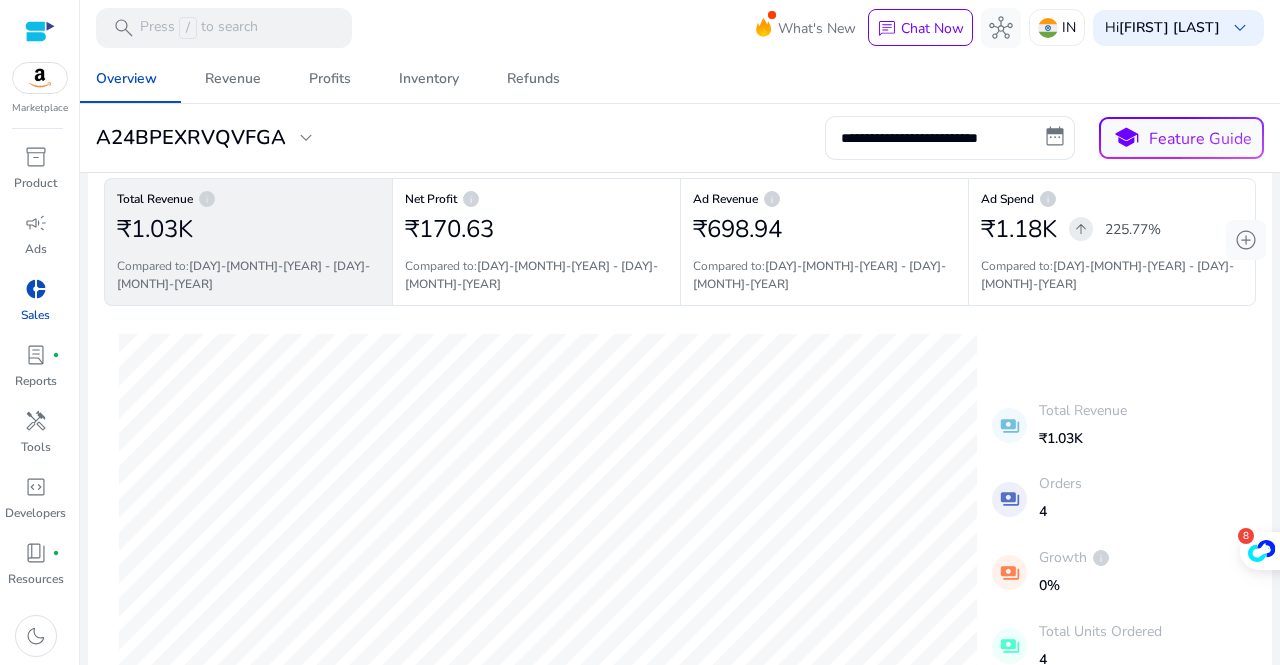 scroll, scrollTop: 0, scrollLeft: 0, axis: both 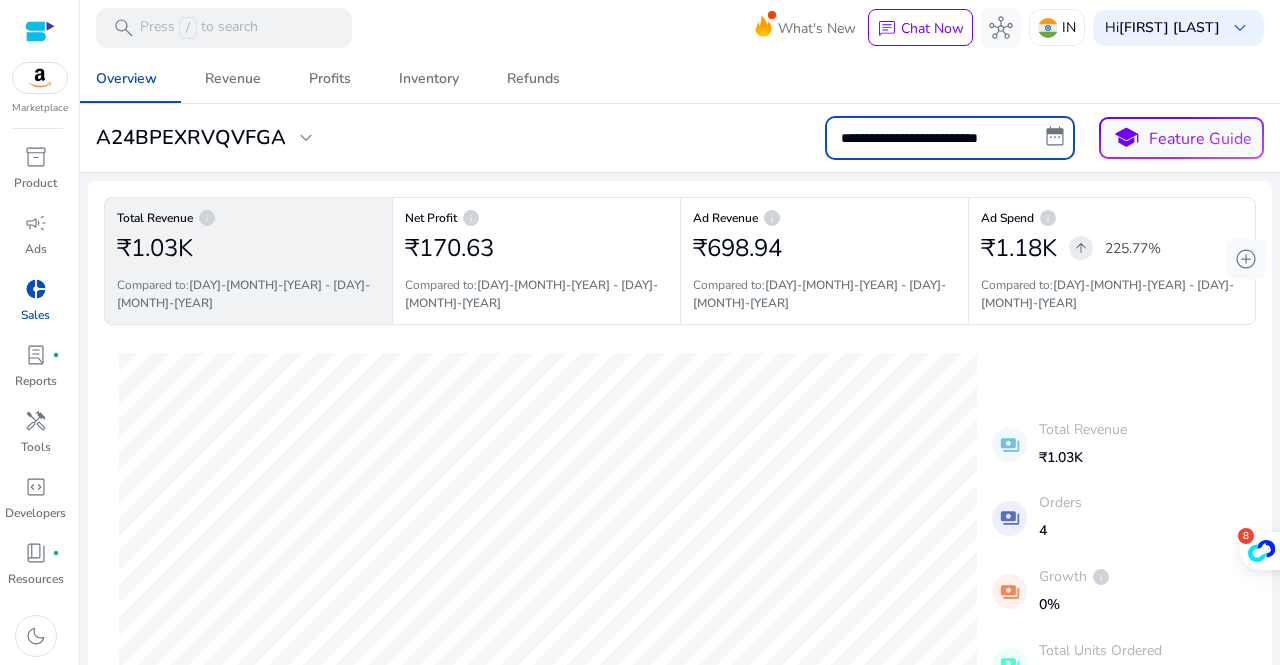 click on "**********" at bounding box center (950, 138) 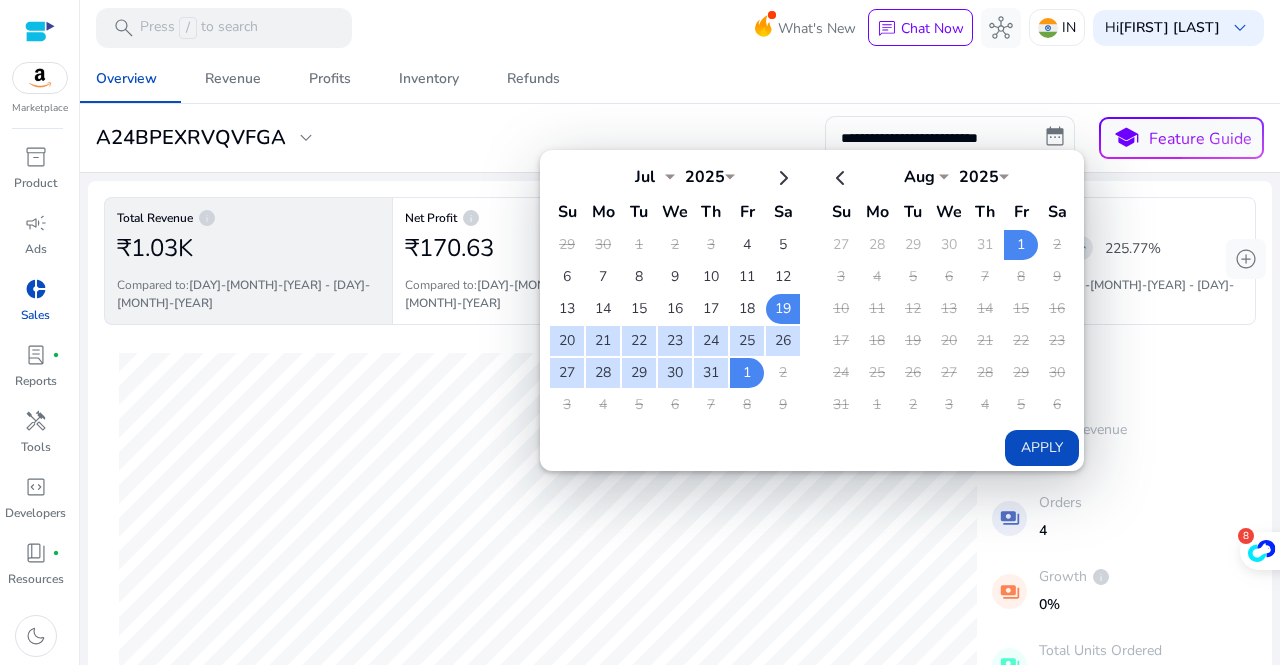 click on "**********" 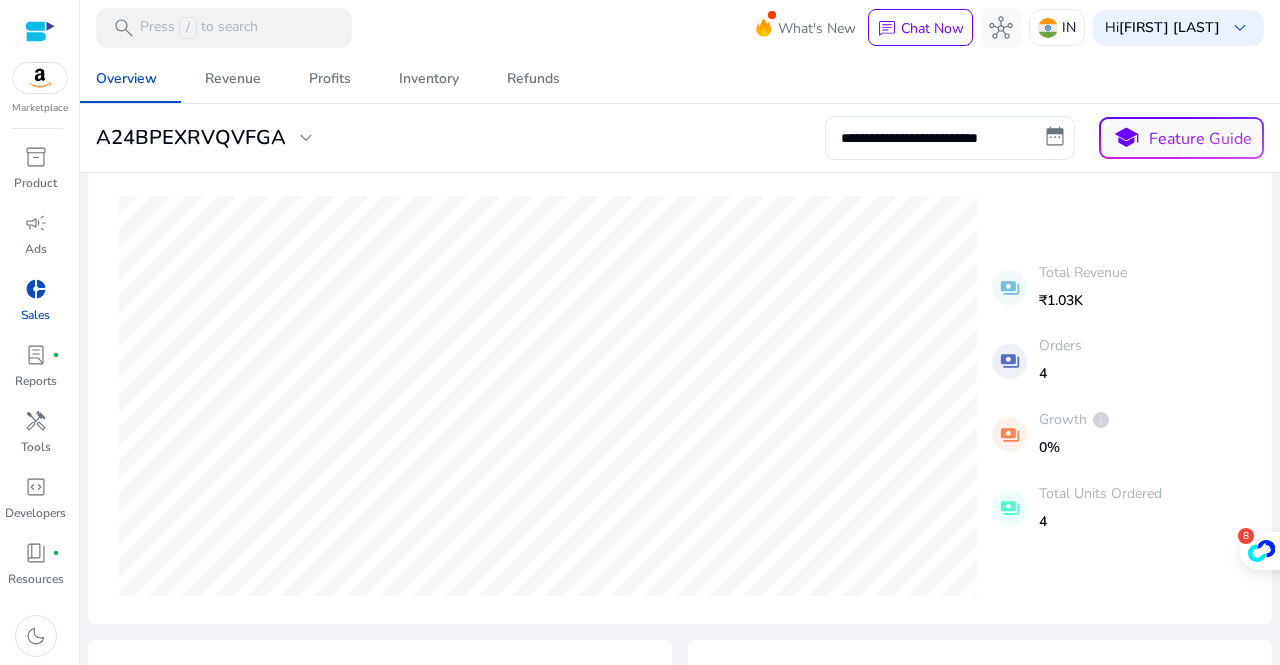scroll, scrollTop: 0, scrollLeft: 0, axis: both 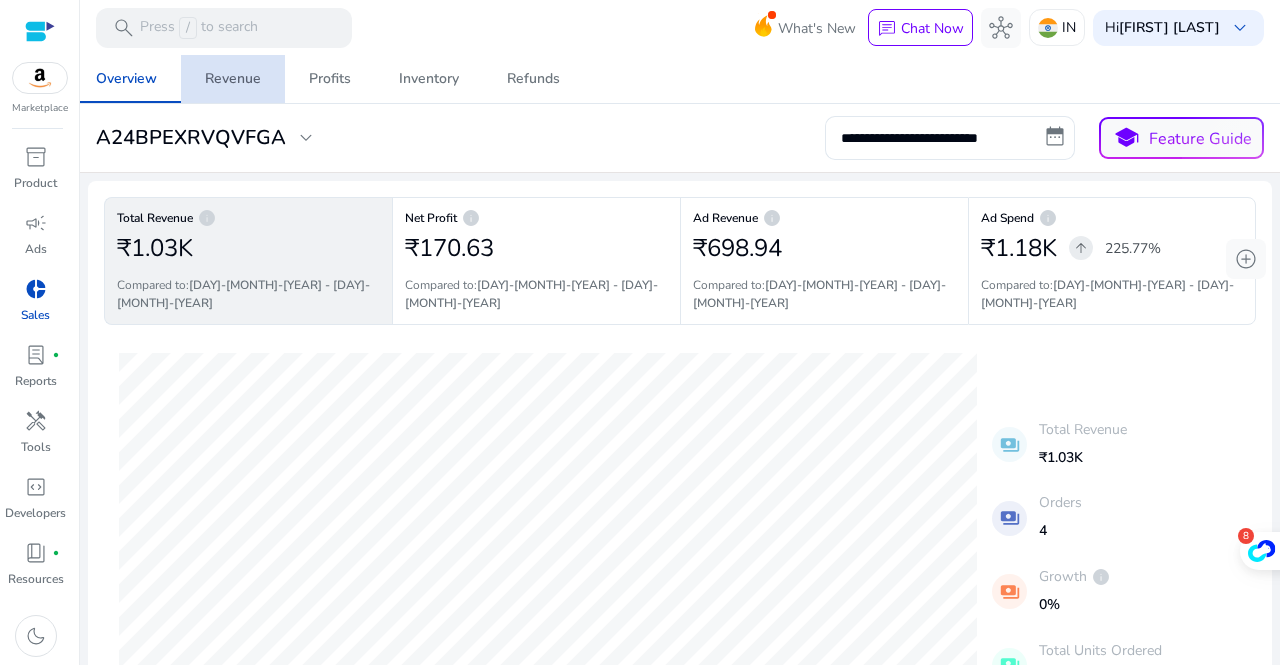click on "Revenue" at bounding box center (233, 79) 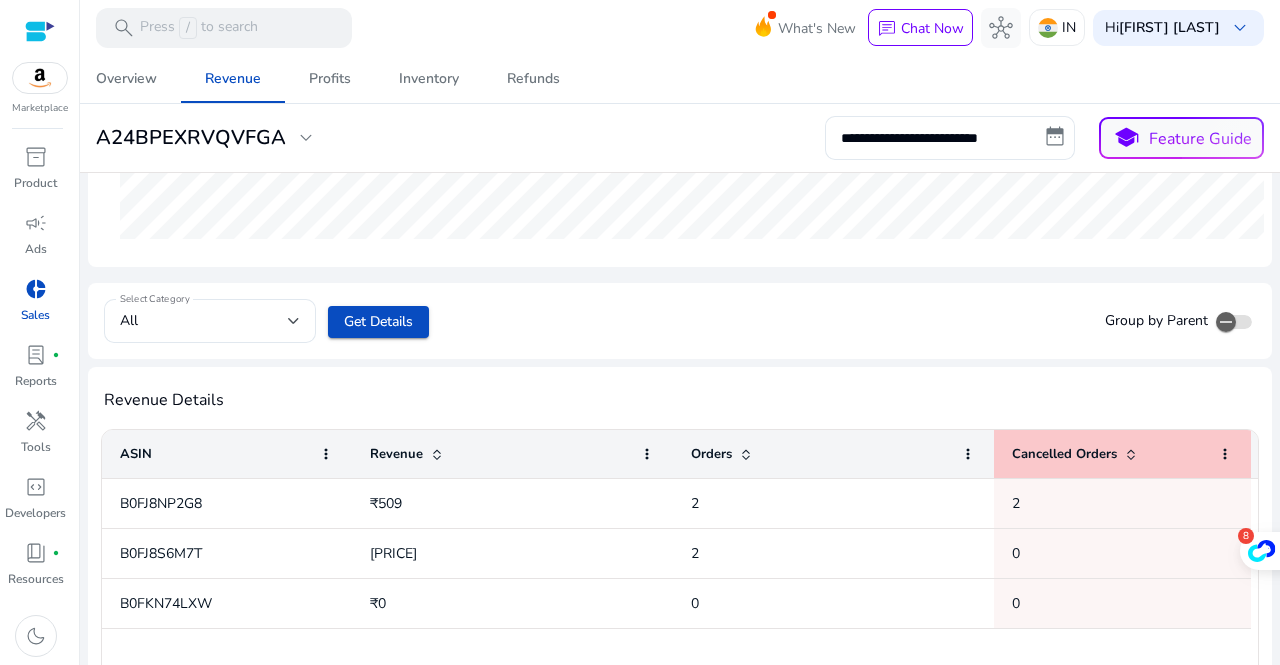 scroll, scrollTop: 633, scrollLeft: 0, axis: vertical 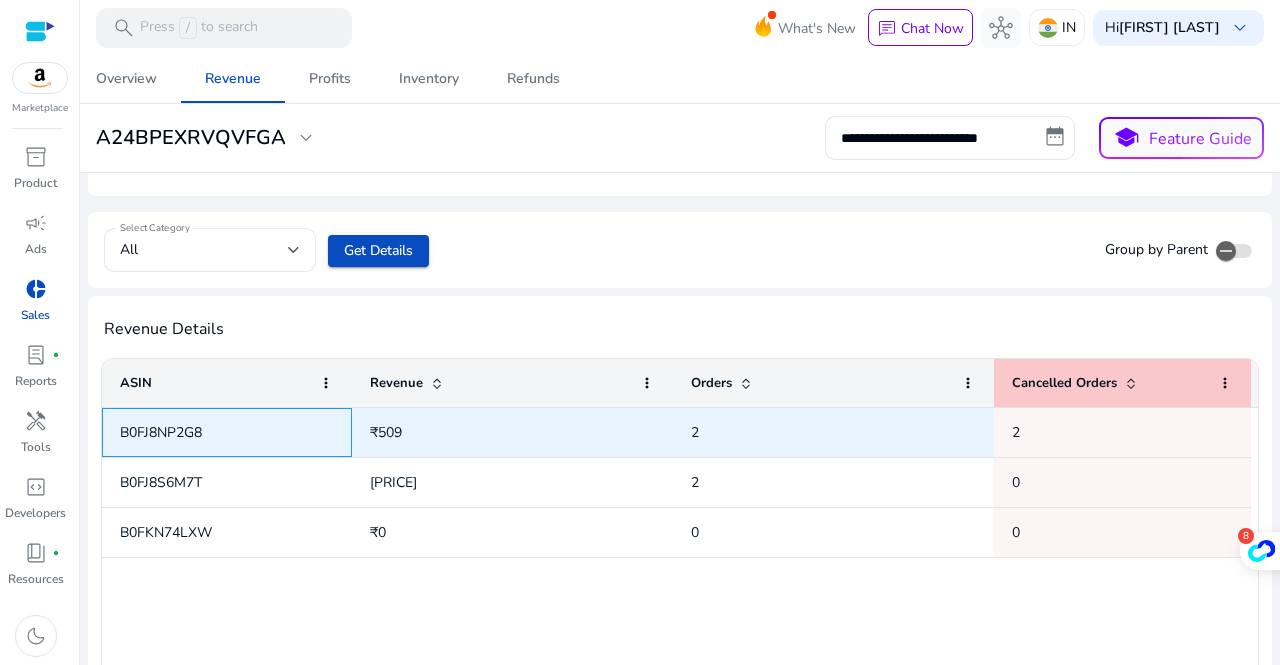 click on "B0FJ8NP2G8" 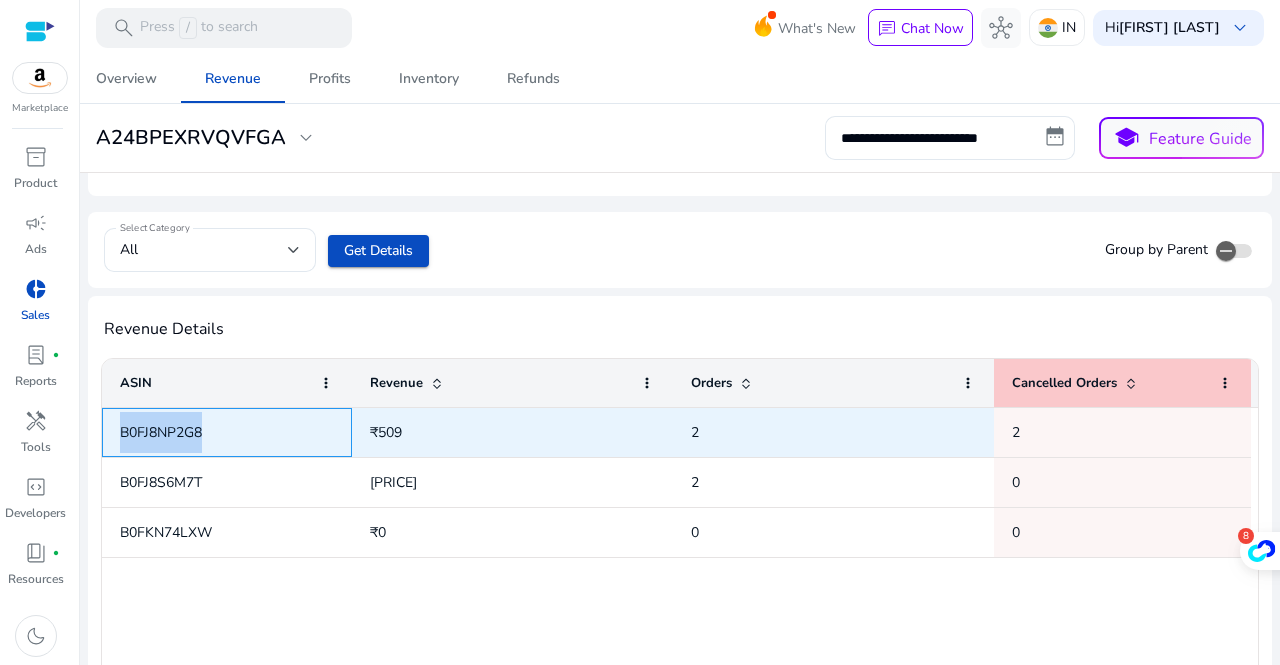 drag, startPoint x: 209, startPoint y: 411, endPoint x: 104, endPoint y: 430, distance: 106.7052 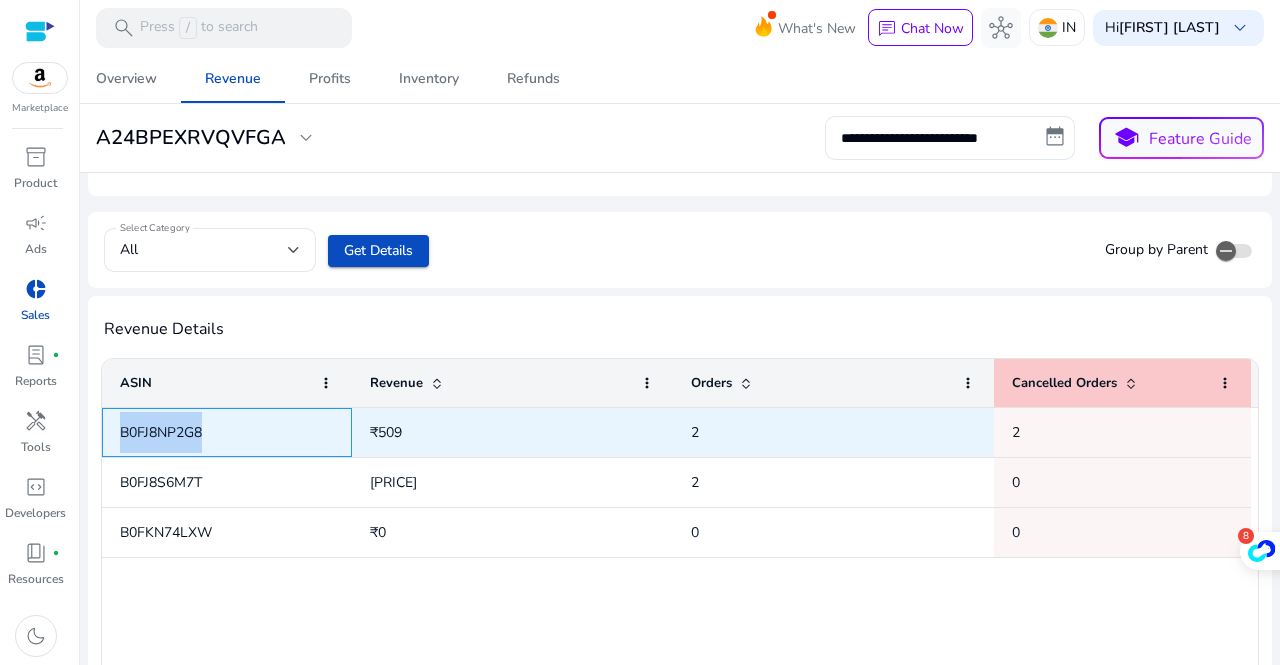 copy on "B0FJ8NP2G8" 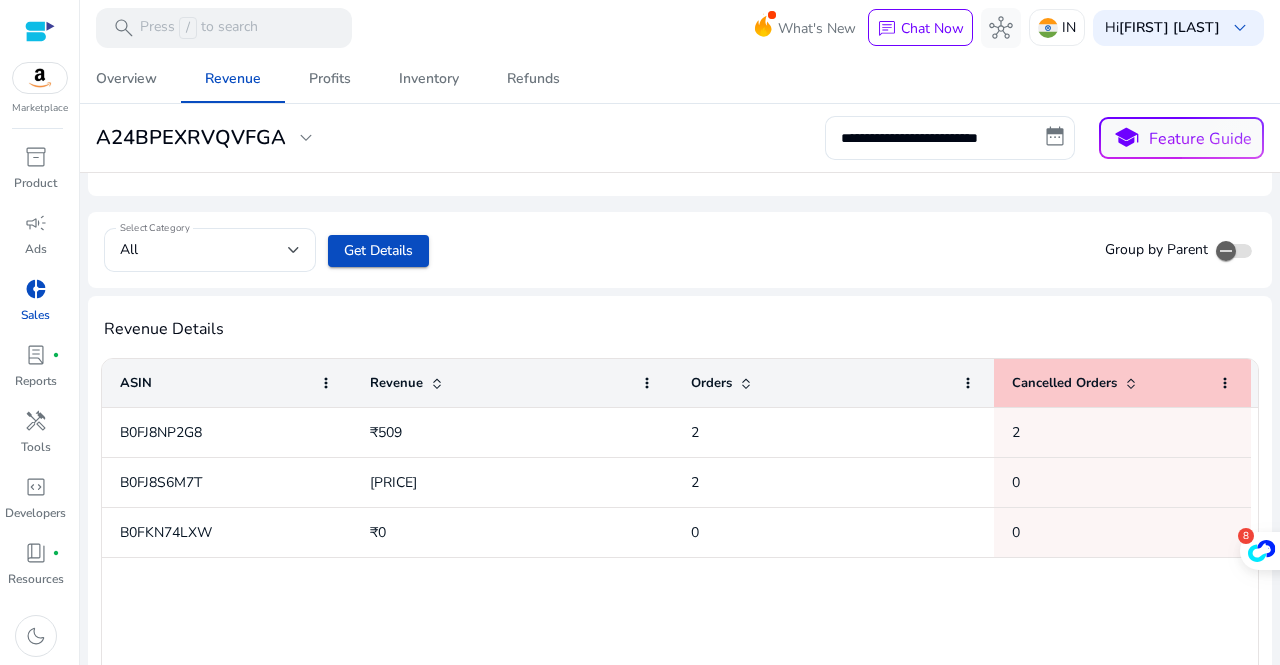 click on "B0FJ8NP2G8 ₹509 2 2 B0FJ8S6M7T ₹518 2 0 B0FKN74LXW ₹0 0 0" 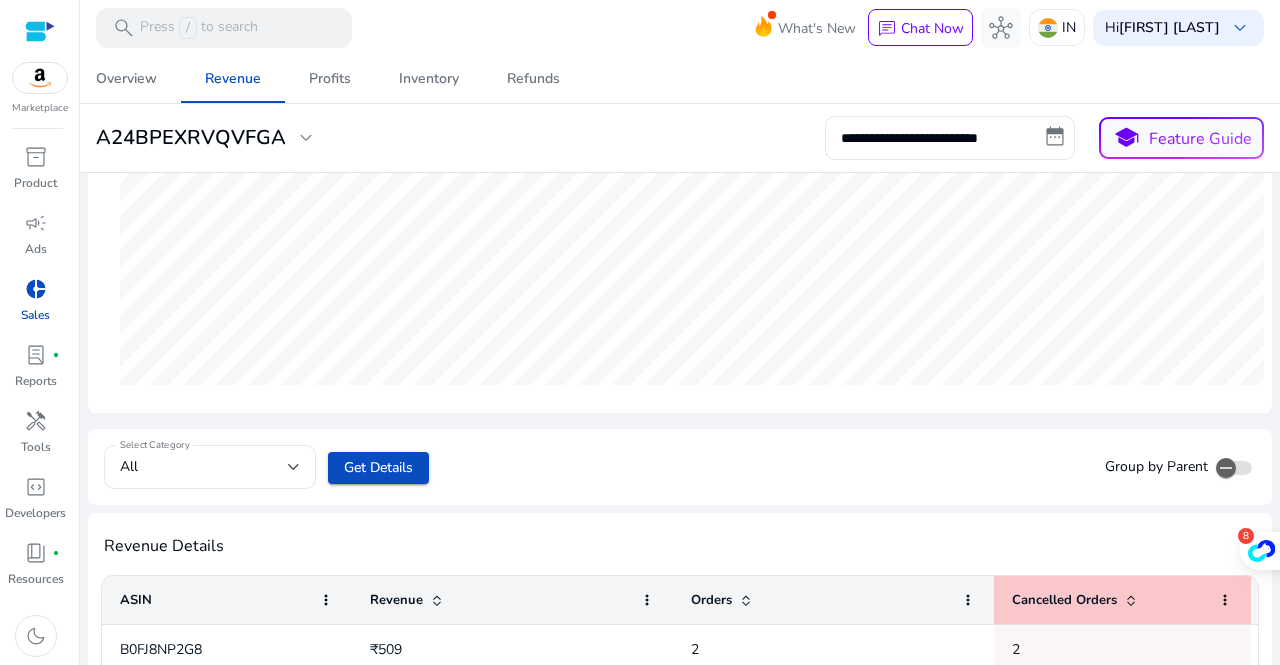scroll, scrollTop: 0, scrollLeft: 0, axis: both 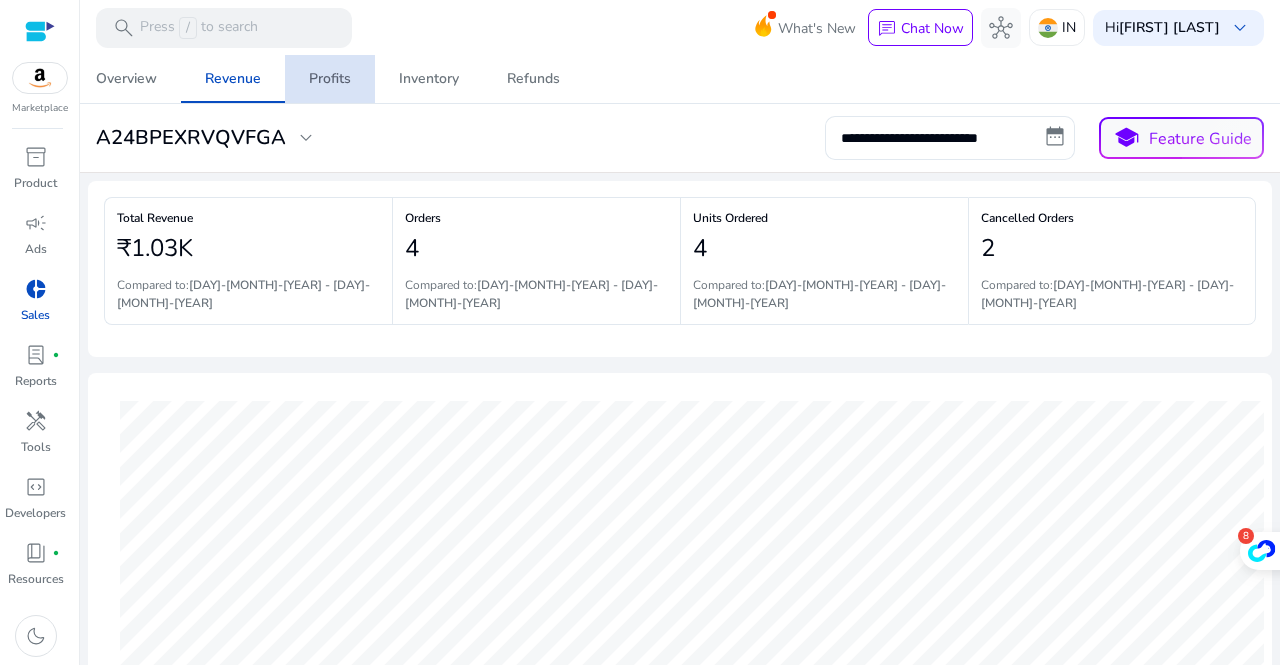 click on "Profits" at bounding box center (330, 79) 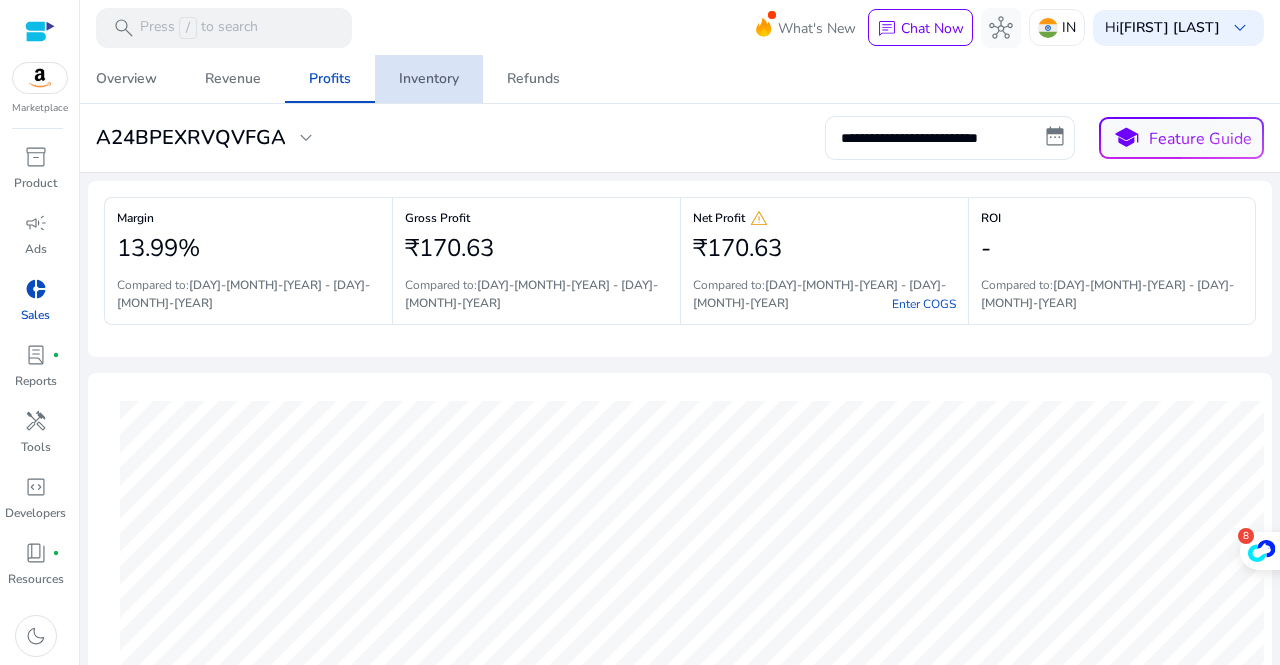 click on "Inventory" at bounding box center (429, 79) 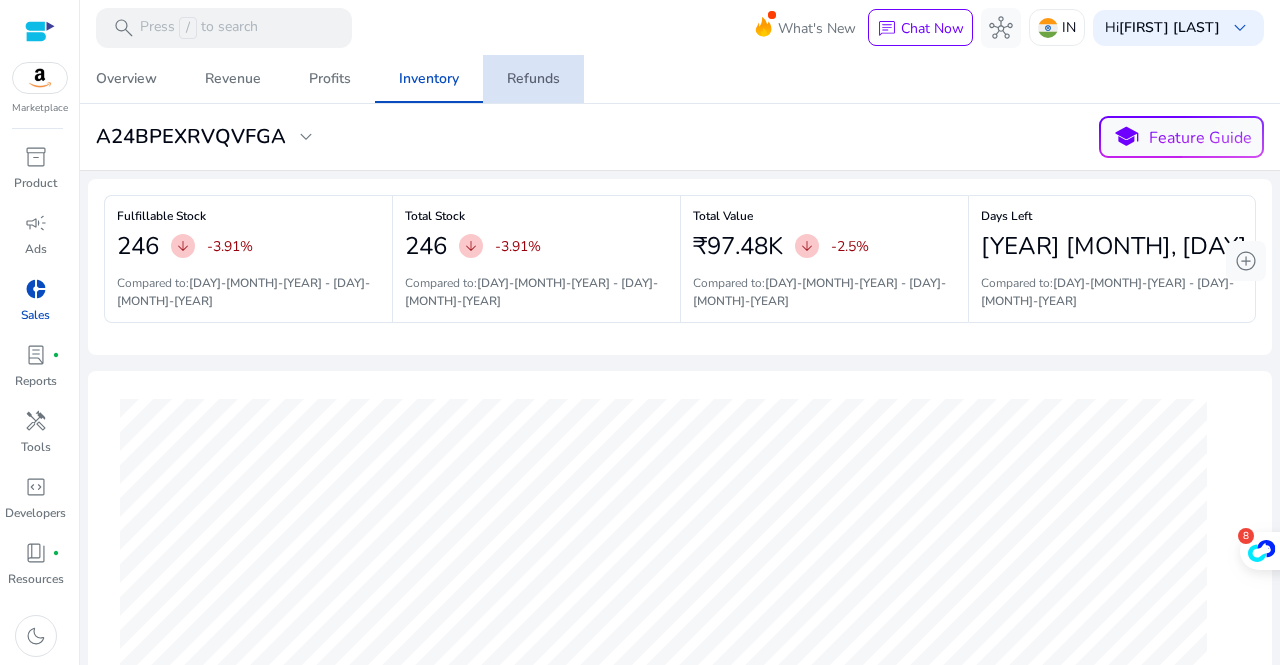 click on "Refunds" at bounding box center [533, 79] 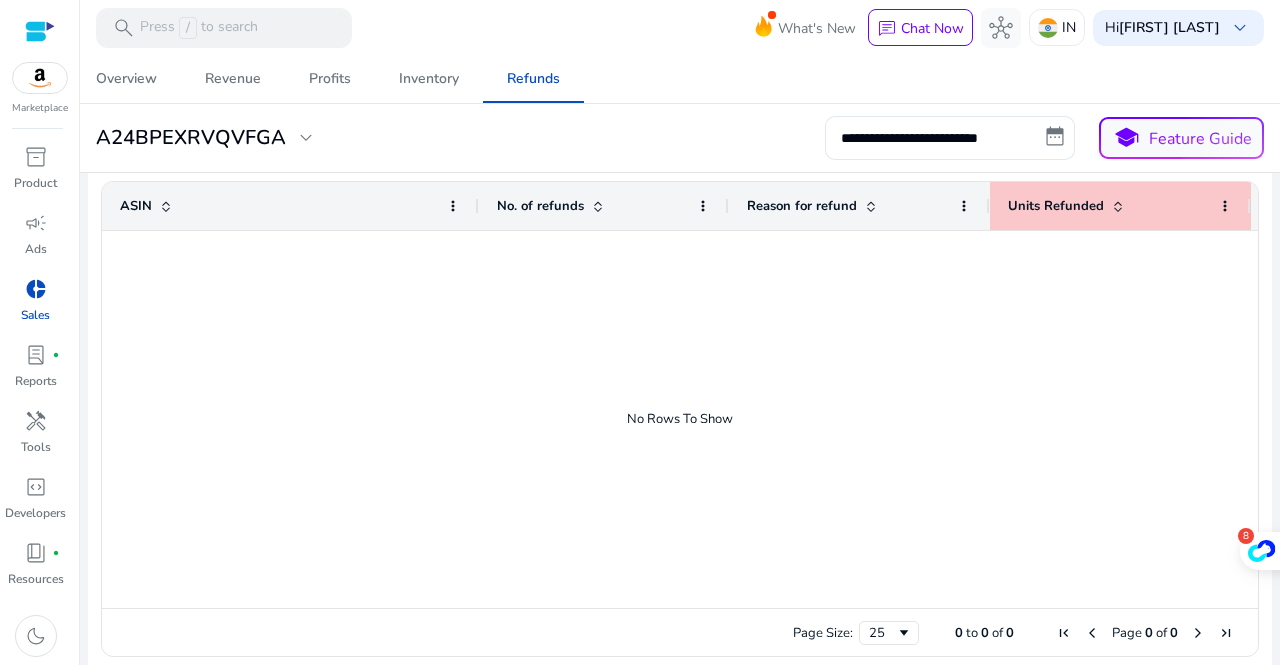 scroll, scrollTop: 0, scrollLeft: 0, axis: both 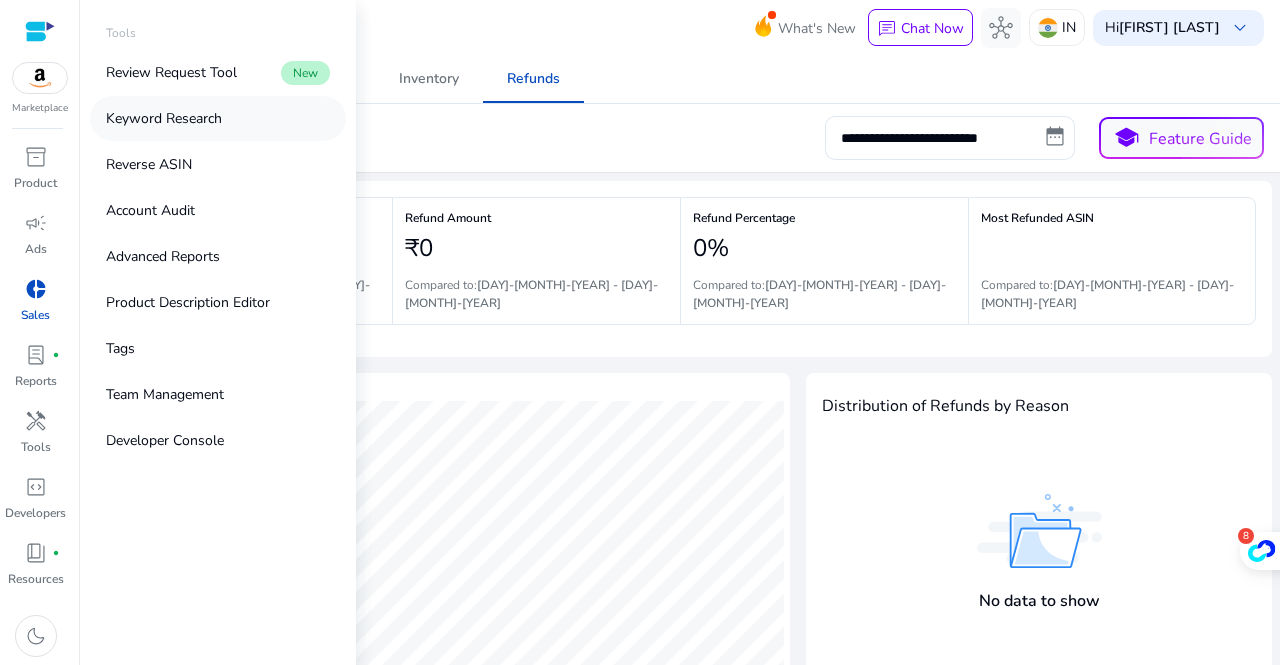 click on "Keyword Research" at bounding box center (164, 118) 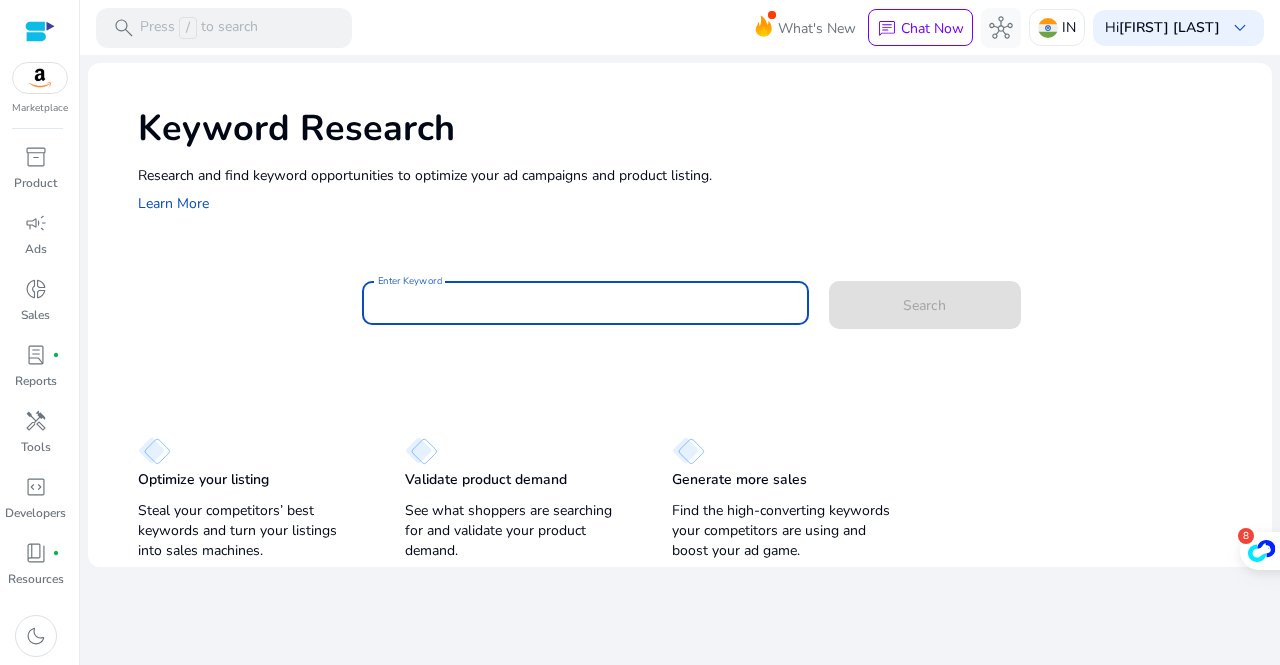 click on "Enter Keyword" at bounding box center [585, 303] 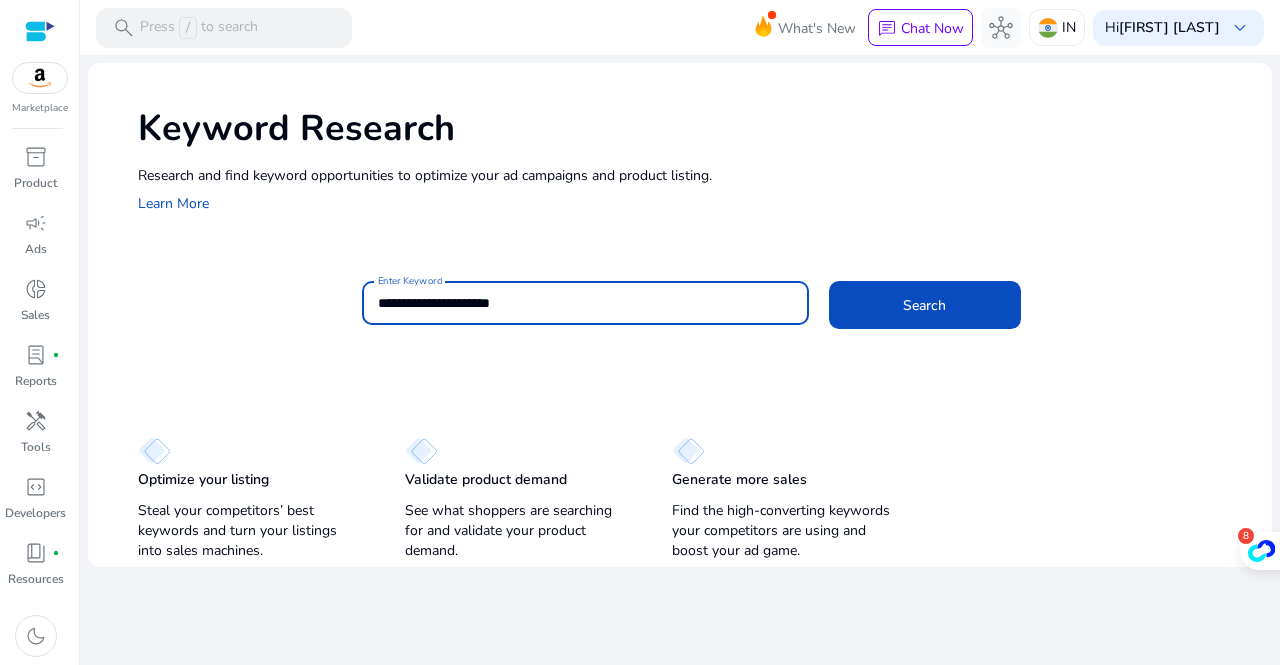 type on "**********" 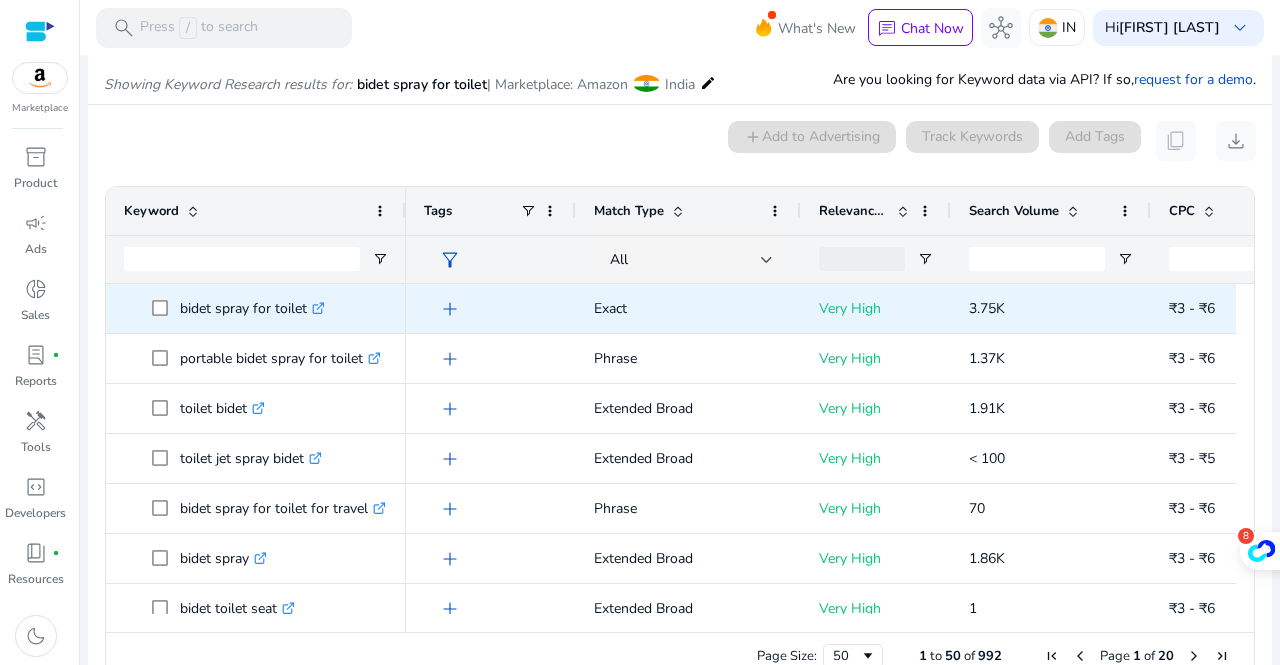 scroll, scrollTop: 170, scrollLeft: 0, axis: vertical 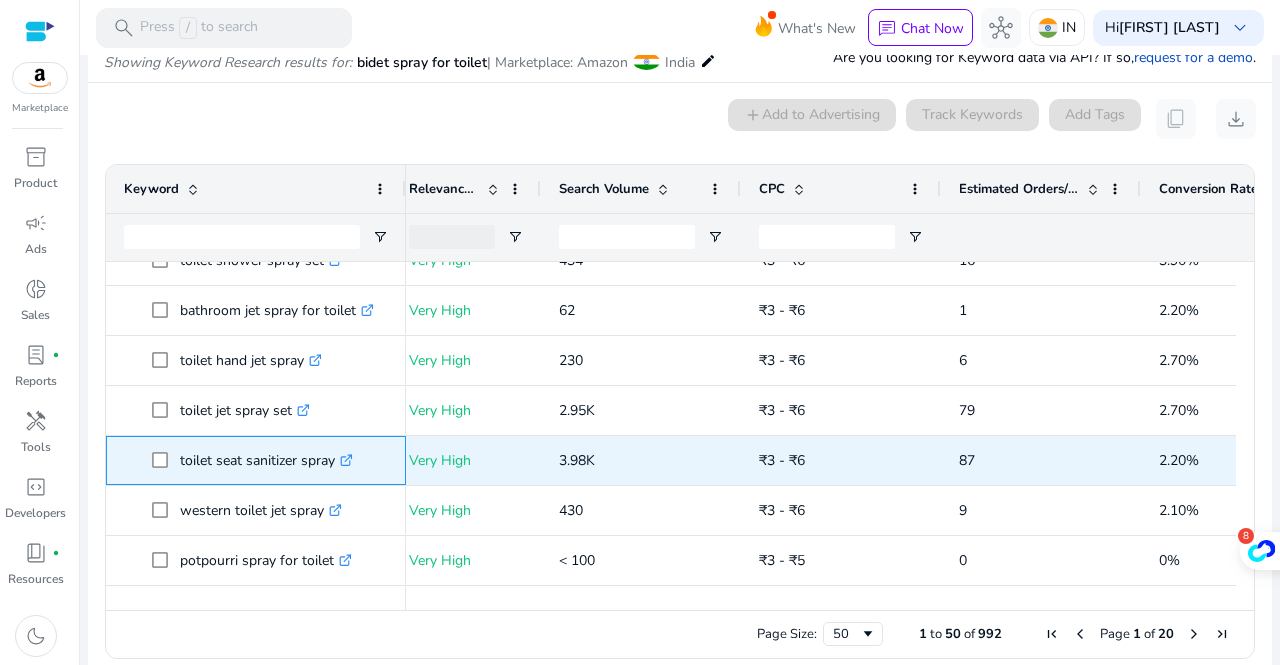 drag, startPoint x: 336, startPoint y: 466, endPoint x: 177, endPoint y: 469, distance: 159.0283 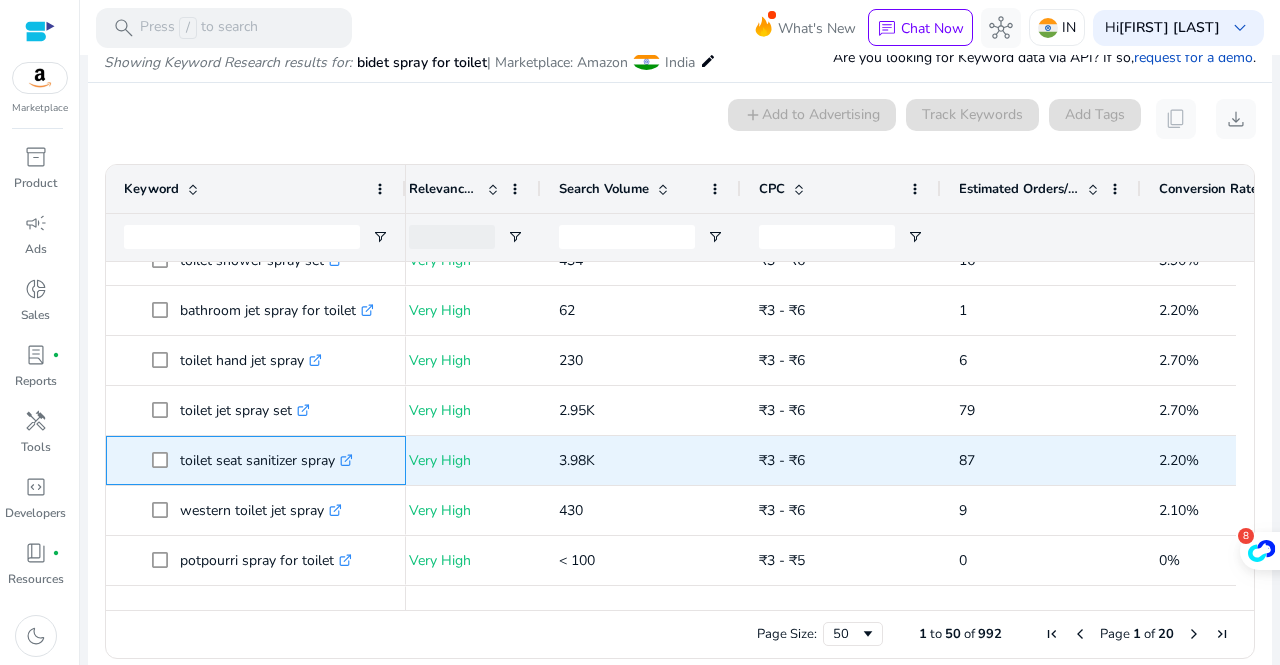 copy on "toilet seat sanitizer spray" 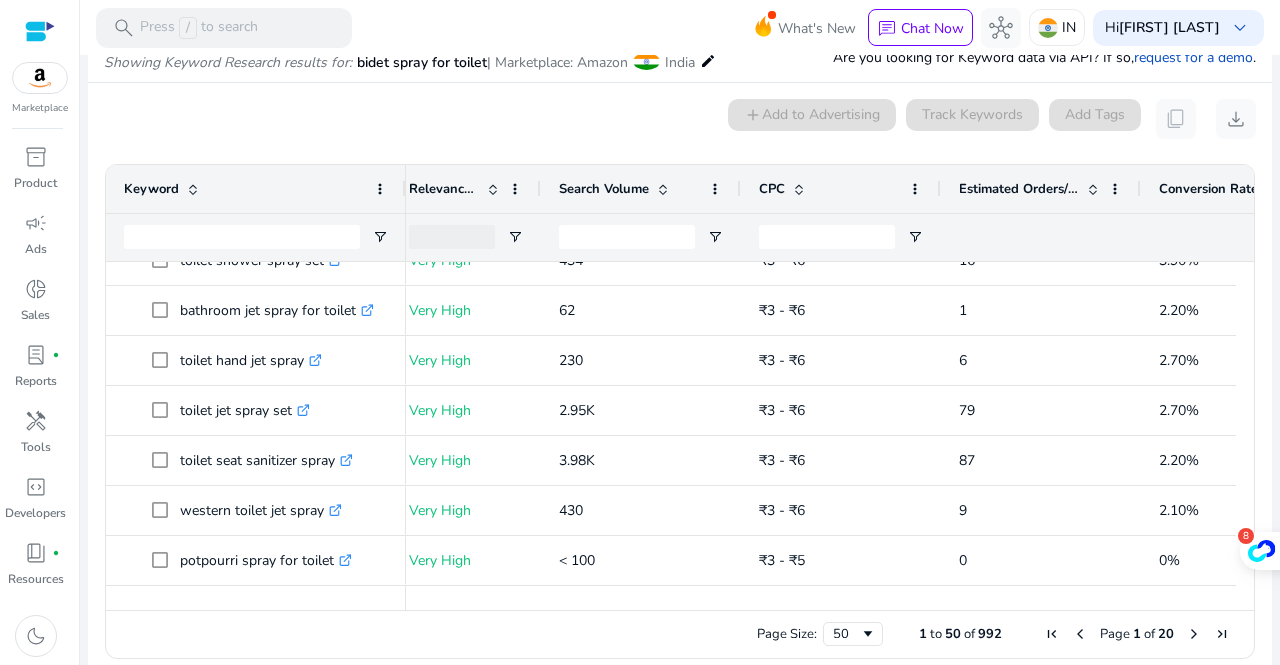 click on "0 keyword(s) selected  add  Add to Advertising   Track Keywords   Add Tags   content_copy   download  Press SPACE to select this row.
Drag here to set row groups Drag here to set column labels
Keyword
Match Type
3" at bounding box center [680, 384] 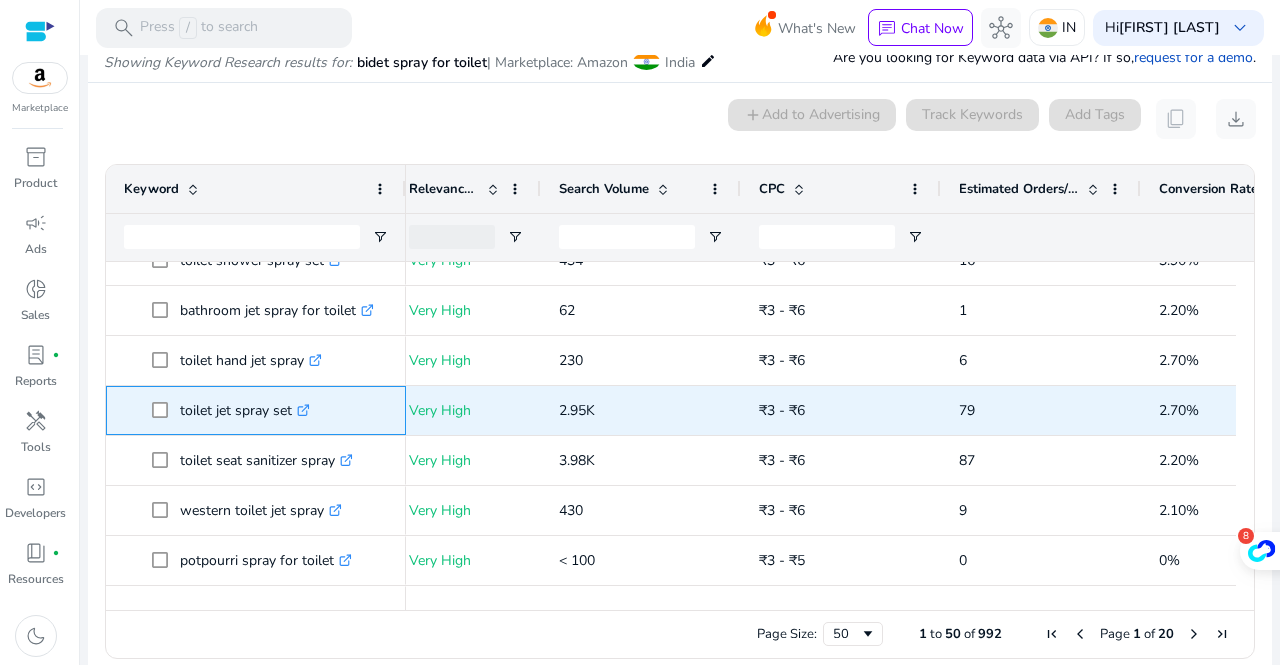 drag, startPoint x: 293, startPoint y: 416, endPoint x: 172, endPoint y: 411, distance: 121.103264 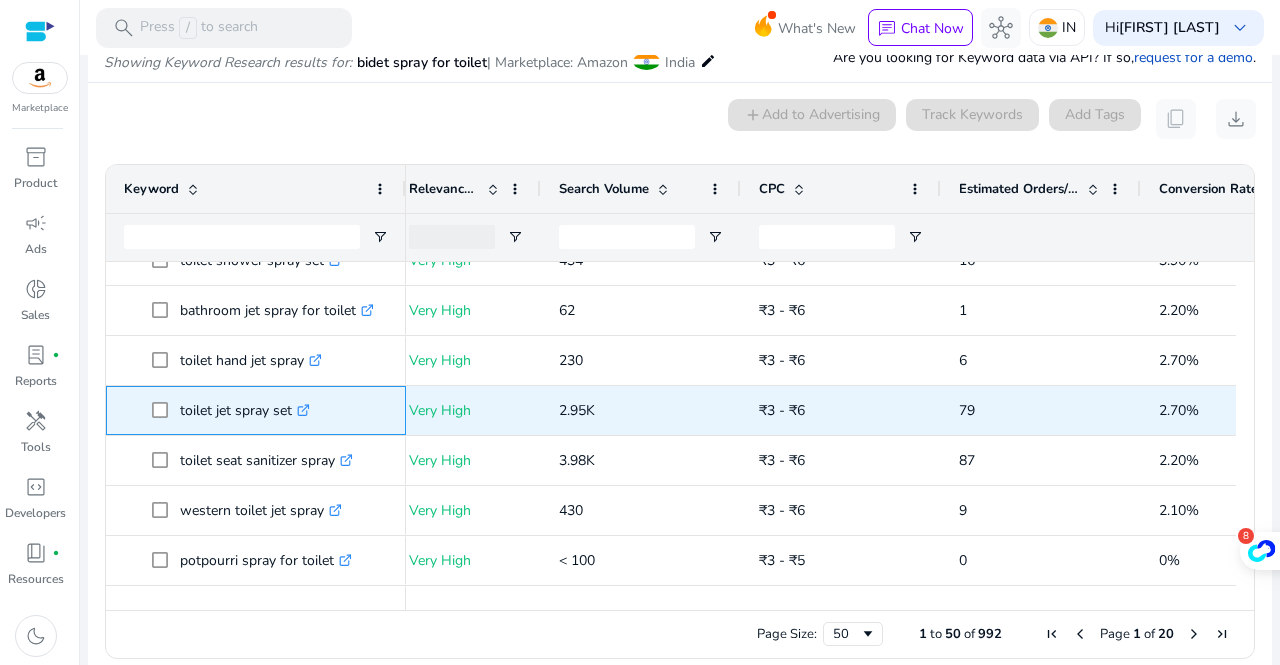 copy on "toilet jet spray set" 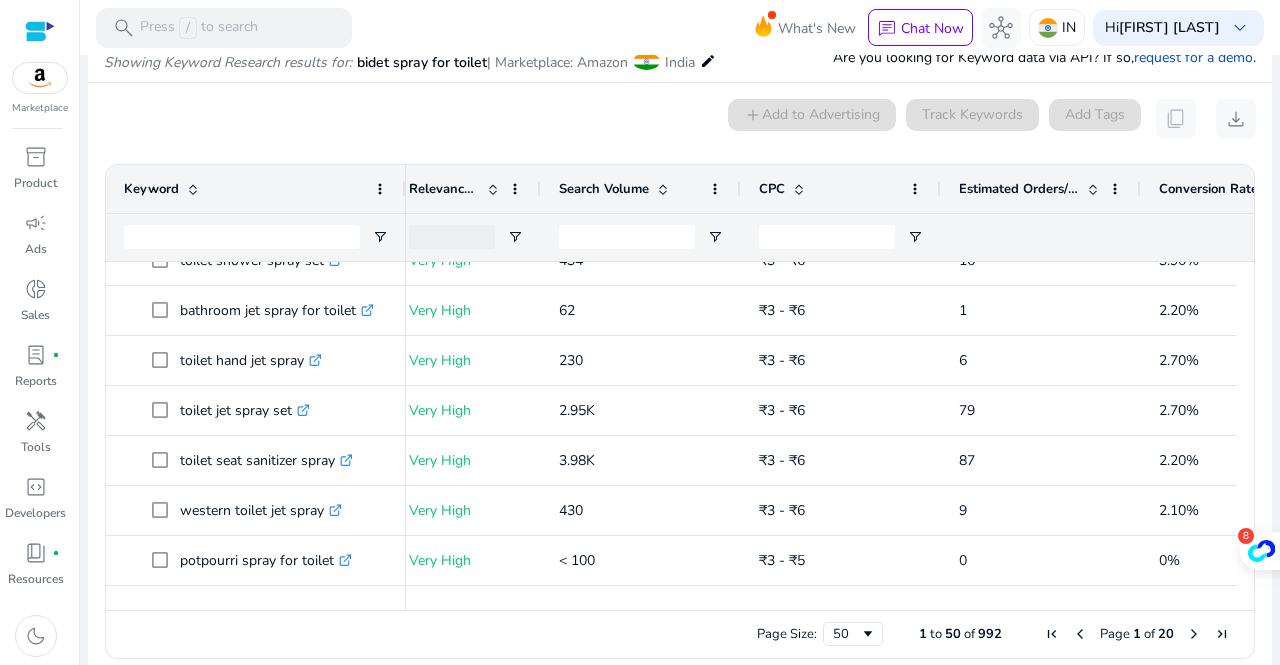 click on "0 keyword(s) selected  add  Add to Advertising   Track Keywords   Add Tags   content_copy   download" at bounding box center [680, 119] 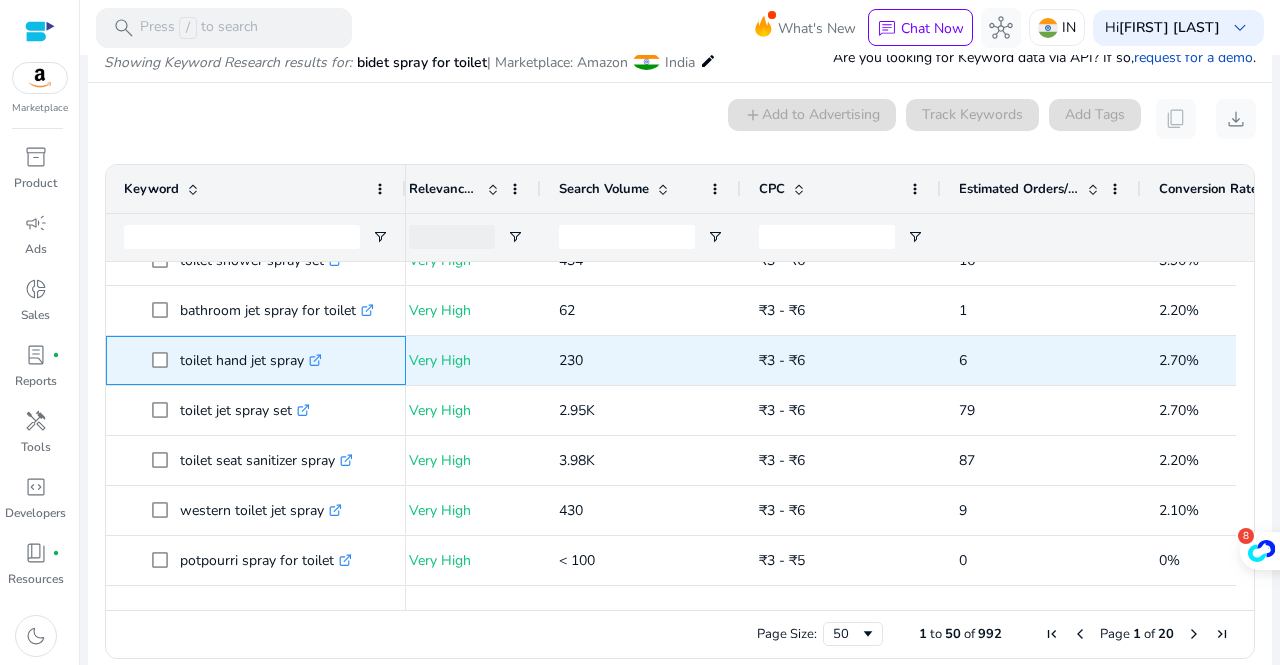 drag, startPoint x: 306, startPoint y: 367, endPoint x: 166, endPoint y: 369, distance: 140.01428 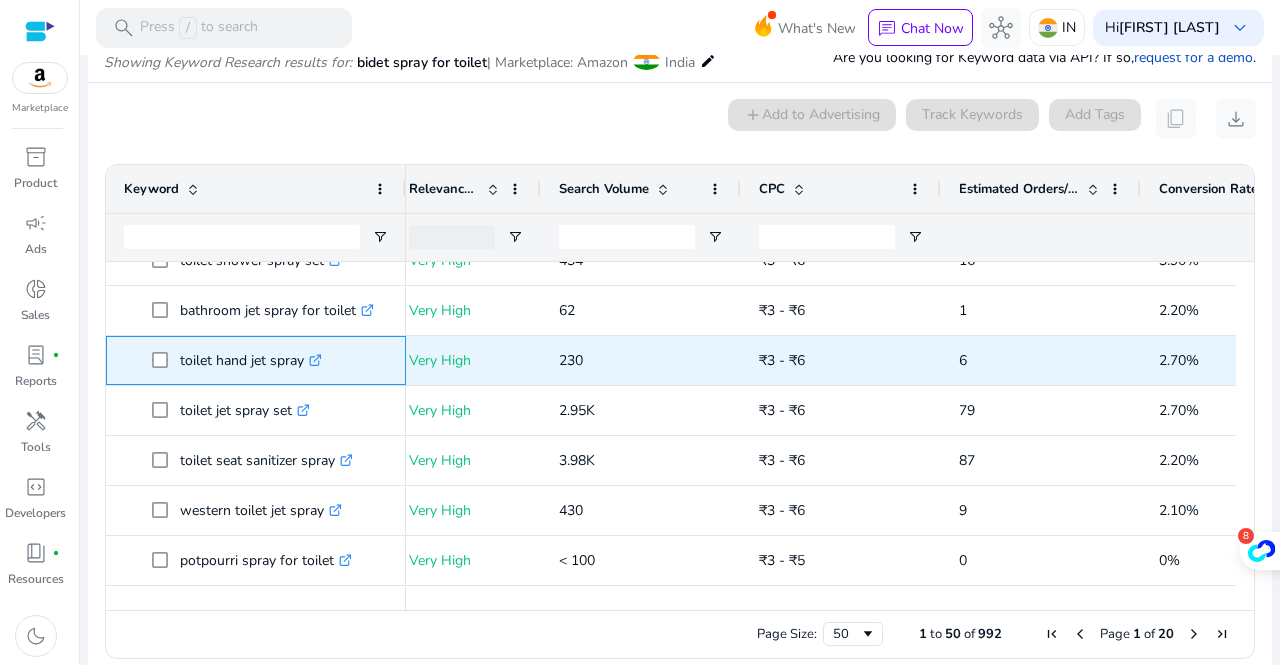 copy on "toilet hand jet spray" 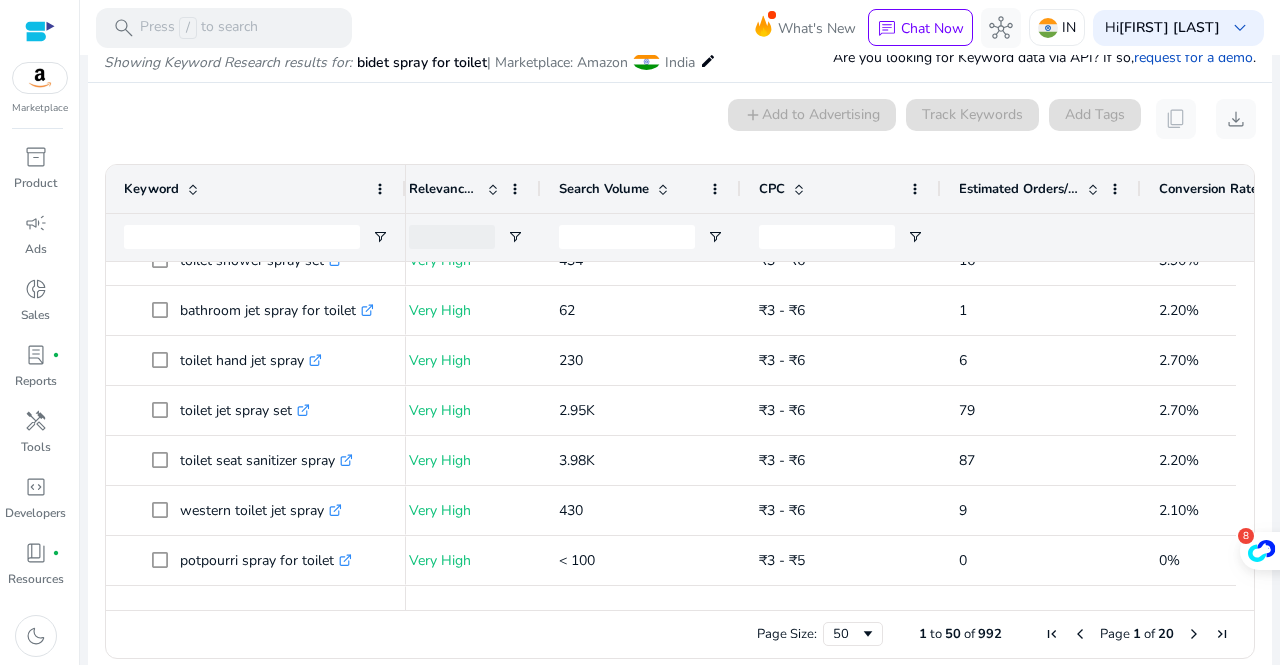click on "Keyword" at bounding box center (245, 189) 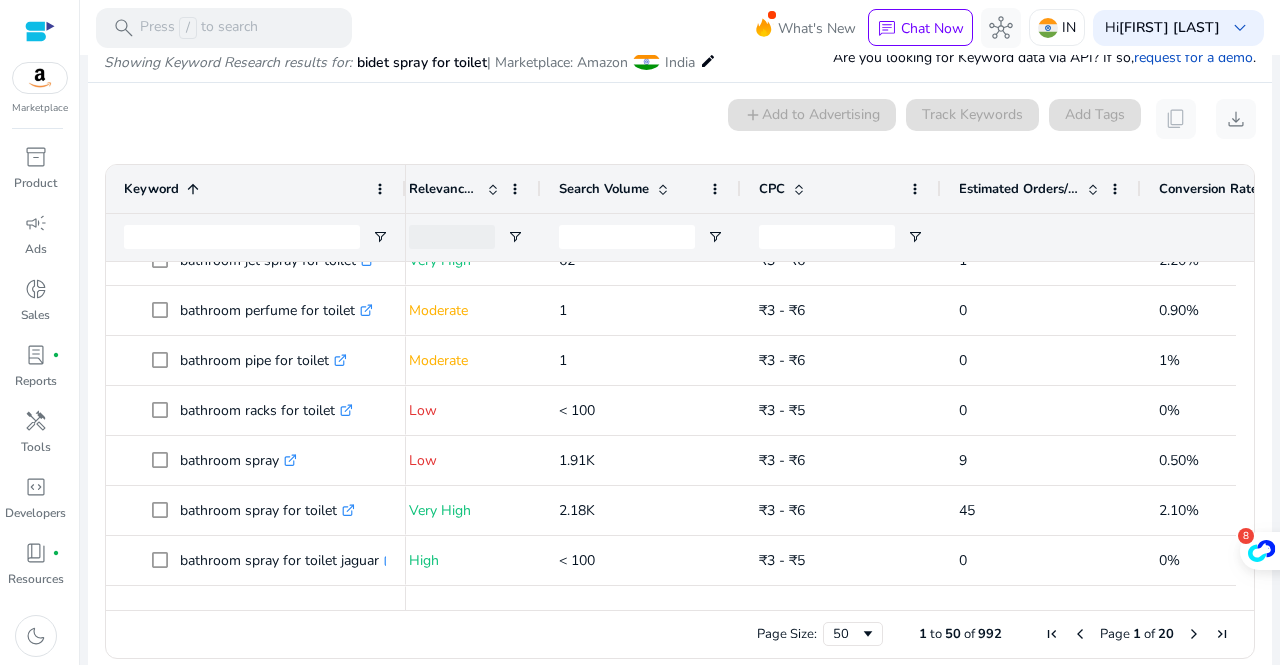 scroll, scrollTop: 0, scrollLeft: 522, axis: horizontal 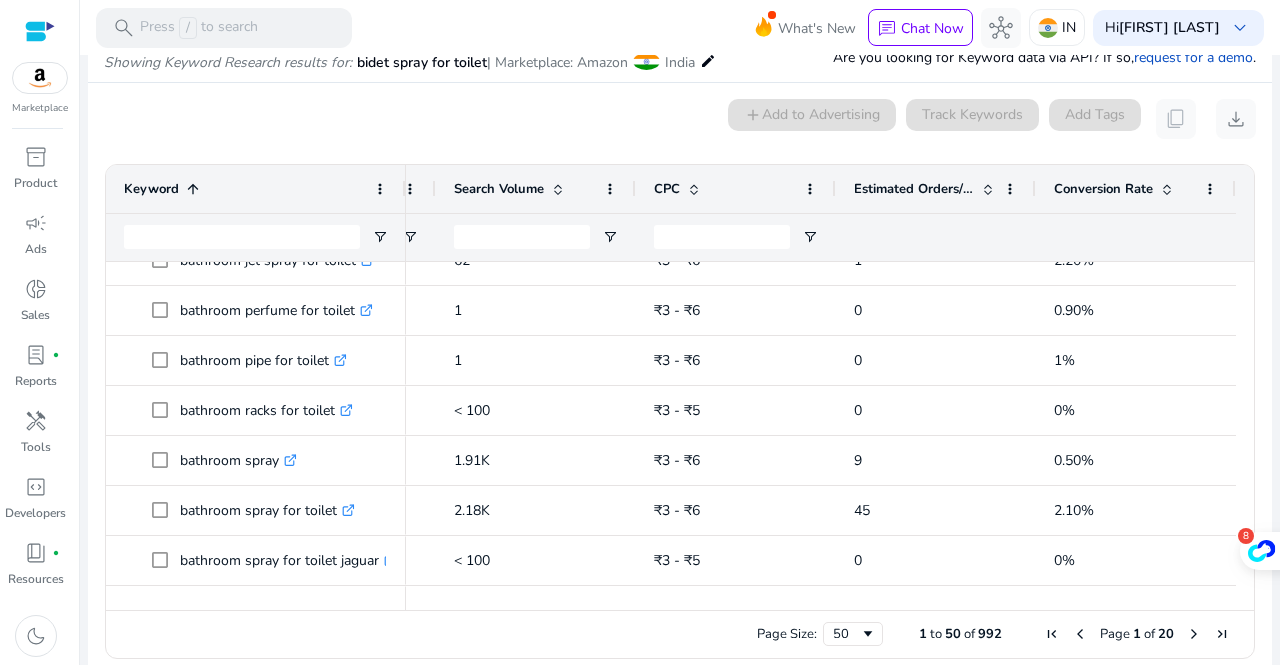 click at bounding box center (1167, 189) 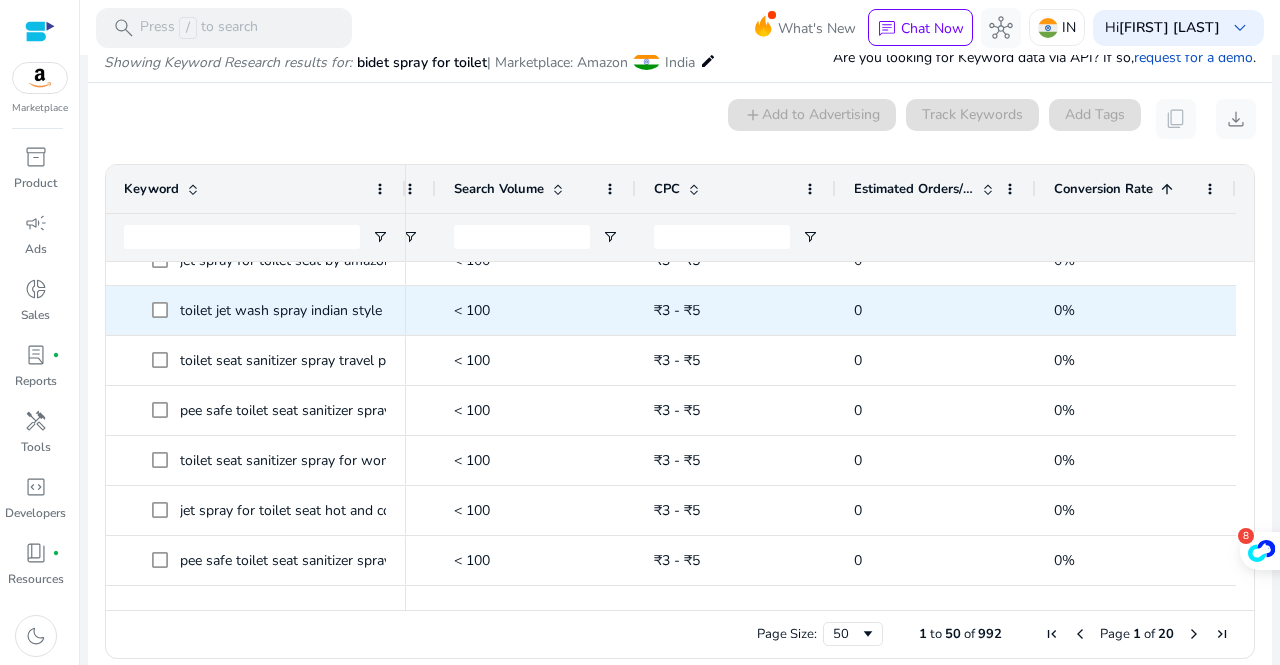 scroll, scrollTop: 2089, scrollLeft: 0, axis: vertical 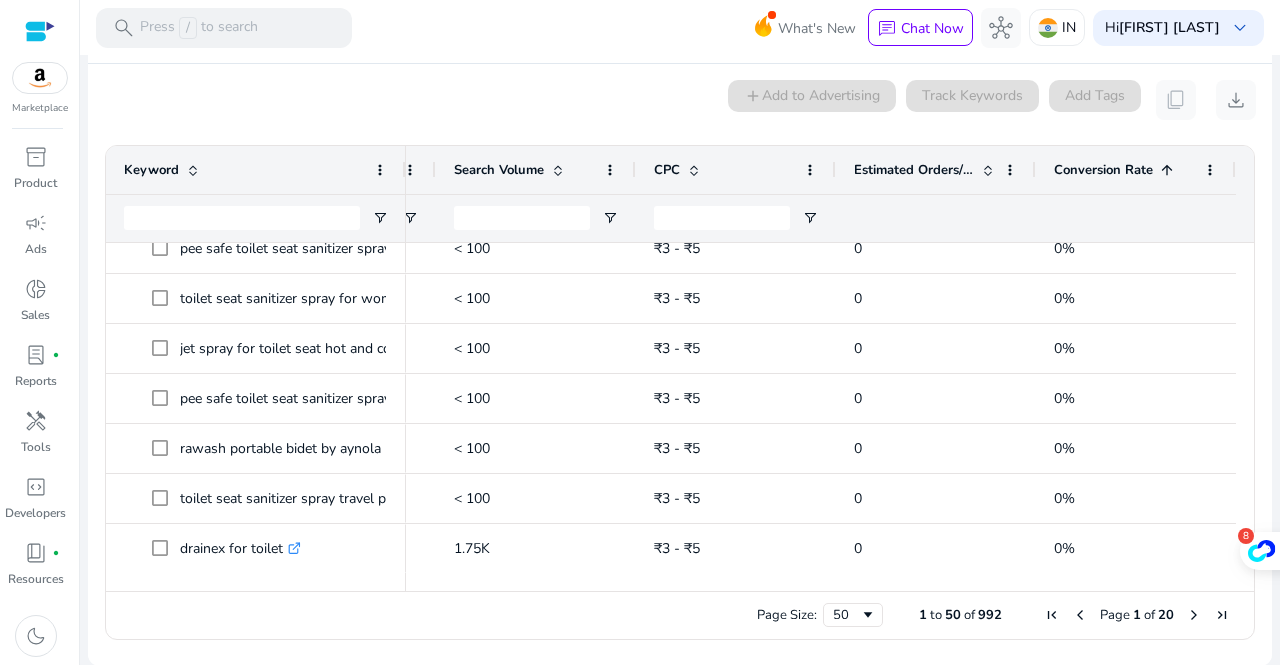 click at bounding box center [1167, 170] 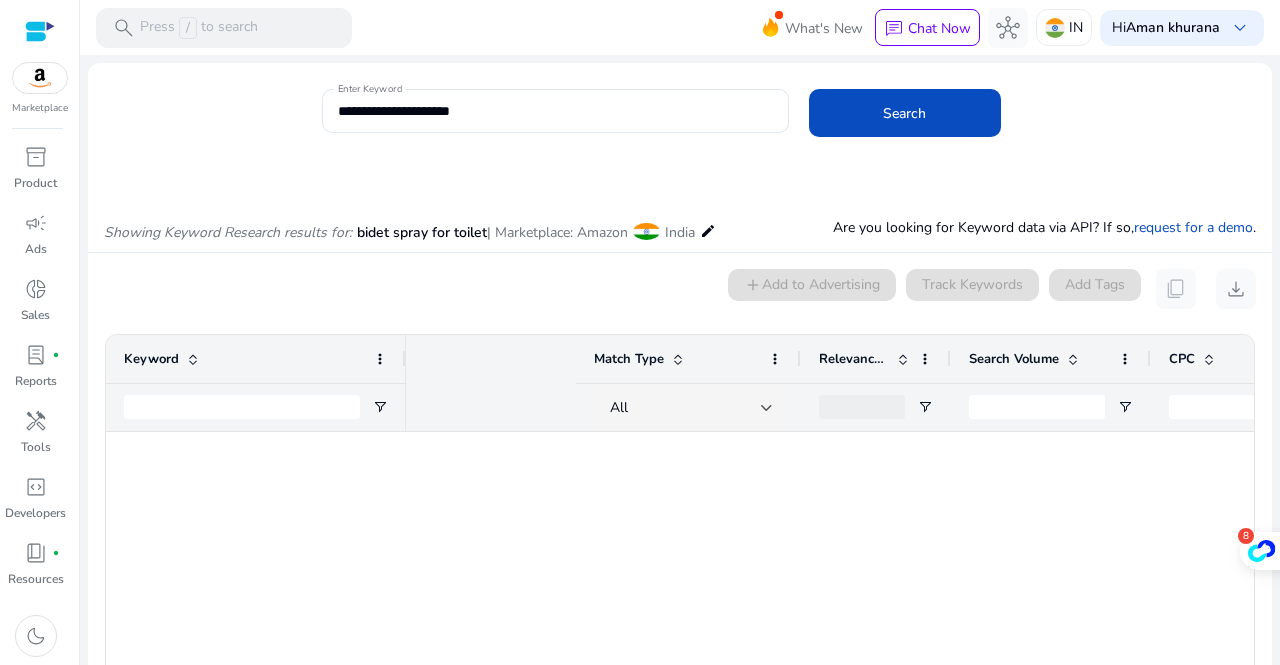 scroll, scrollTop: 0, scrollLeft: 0, axis: both 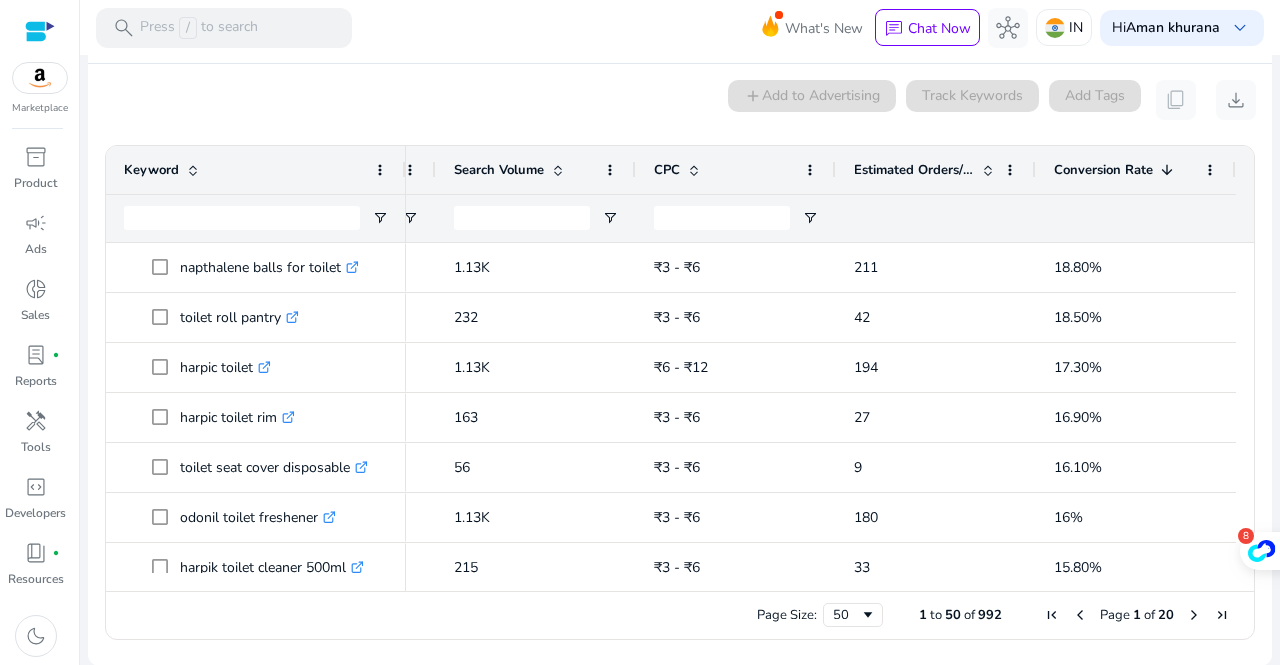 click at bounding box center [1167, 170] 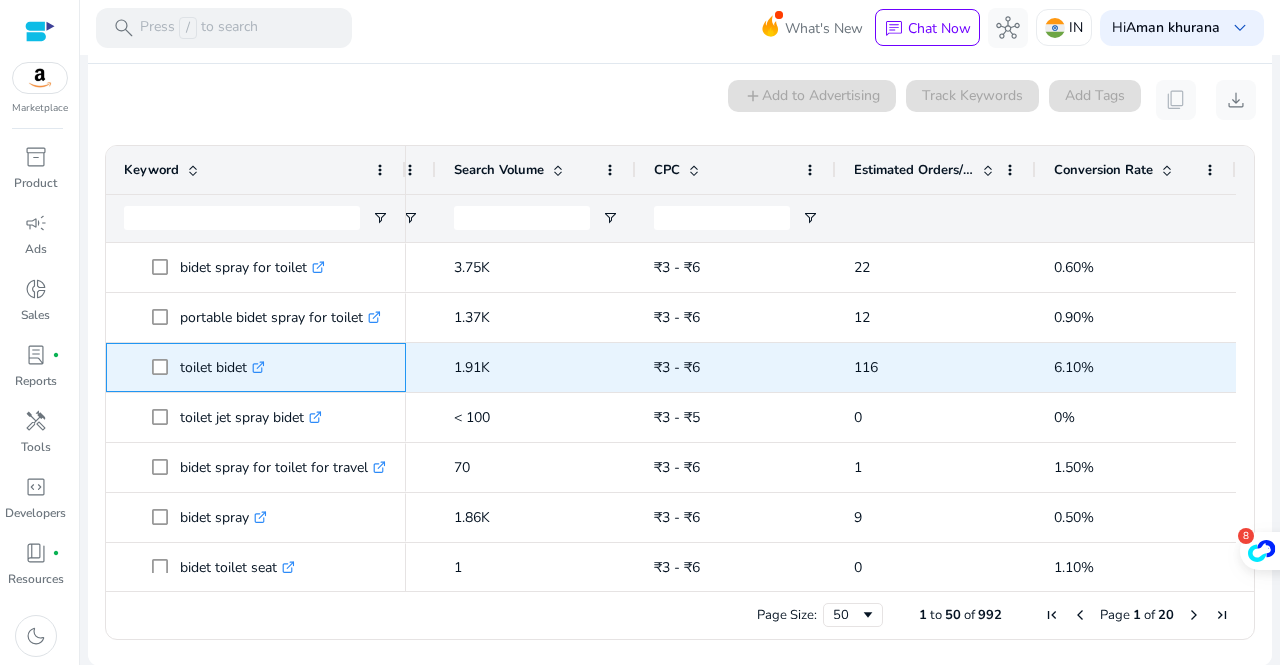 drag, startPoint x: 248, startPoint y: 373, endPoint x: 175, endPoint y: 382, distance: 73.552704 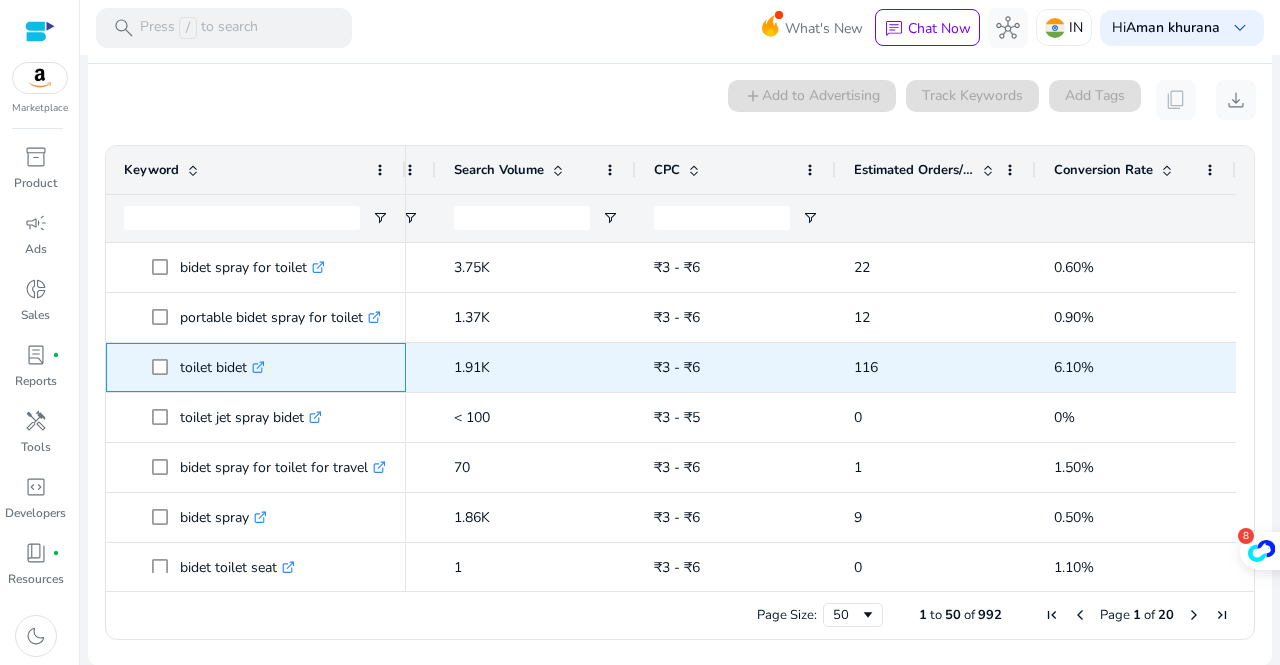 copy on "toilet bidet" 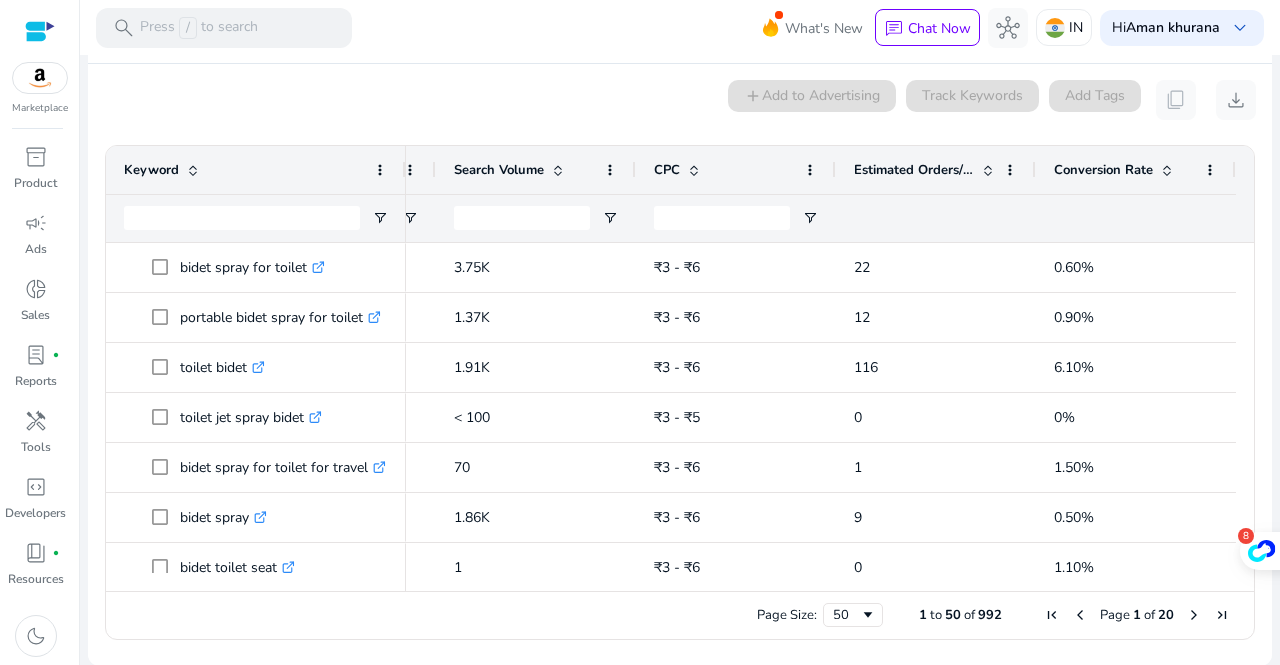 click on "Keyword" at bounding box center (245, 170) 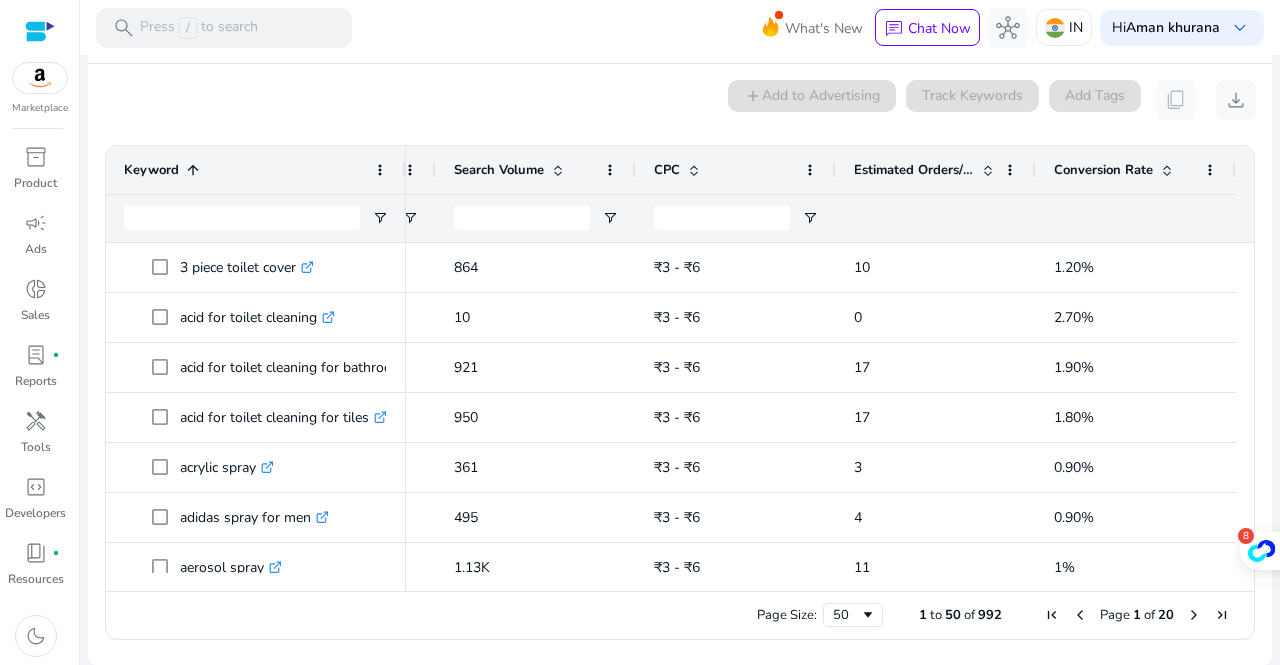 click on "Keyword 1" at bounding box center [245, 170] 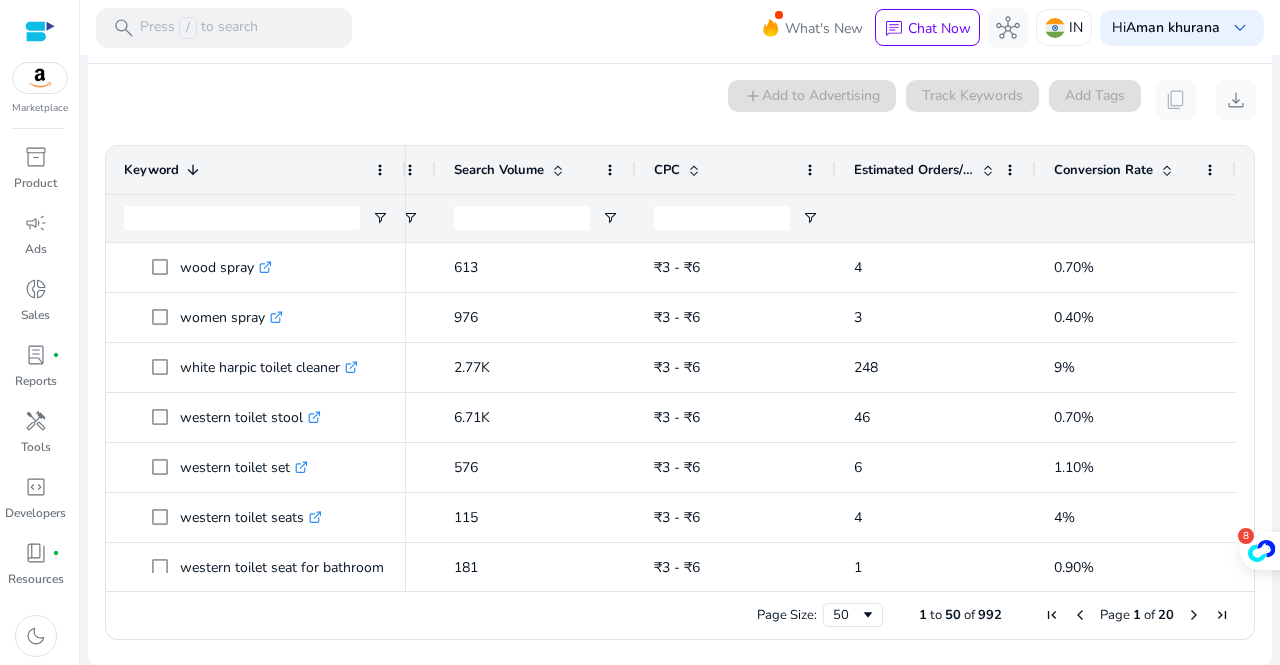 click on "Keyword 1" at bounding box center [245, 170] 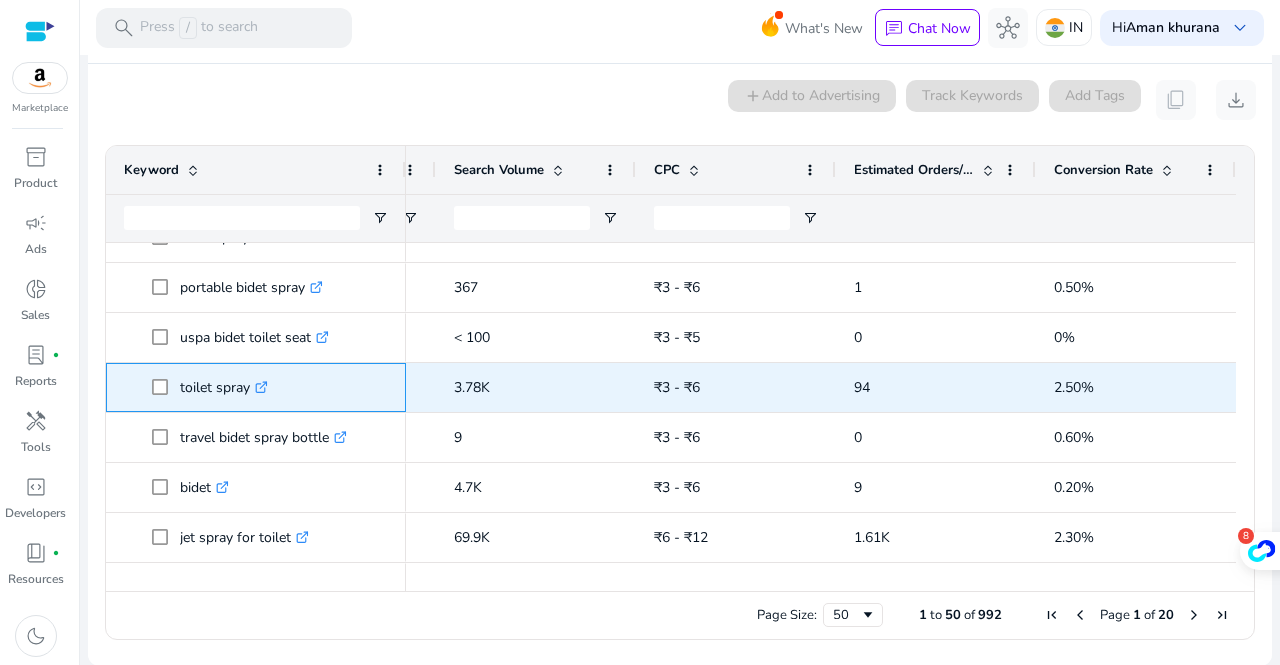 drag, startPoint x: 250, startPoint y: 394, endPoint x: 168, endPoint y: 401, distance: 82.29824 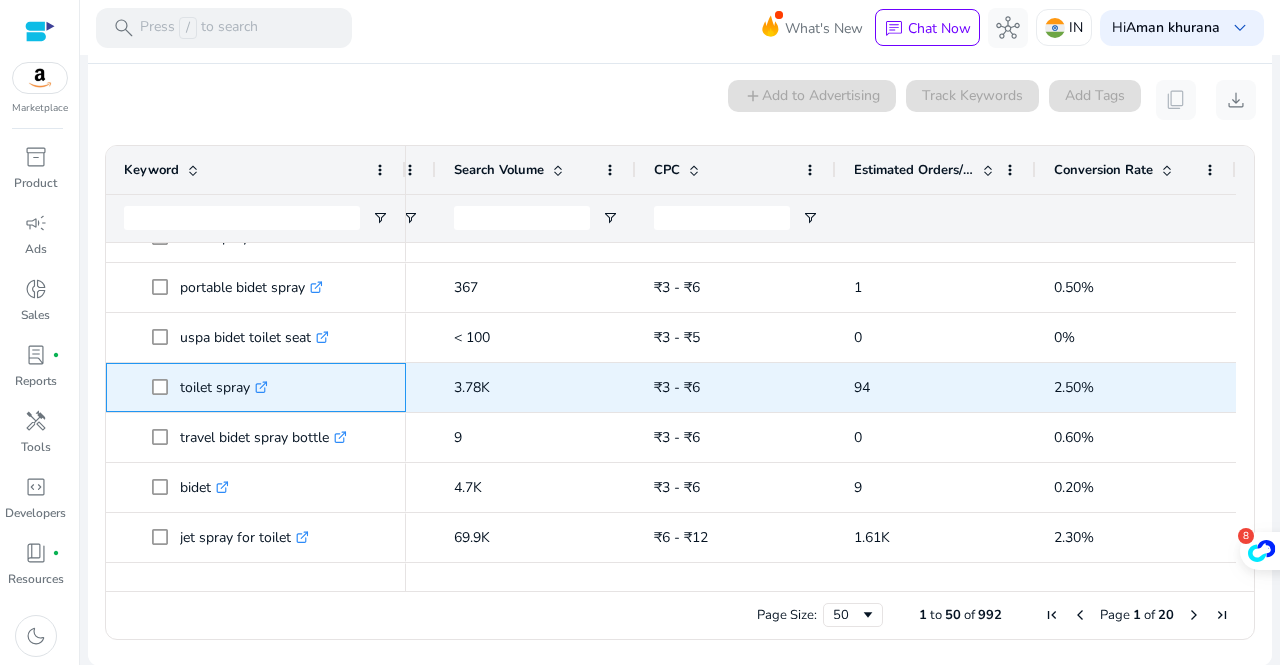 copy on "toilet spray" 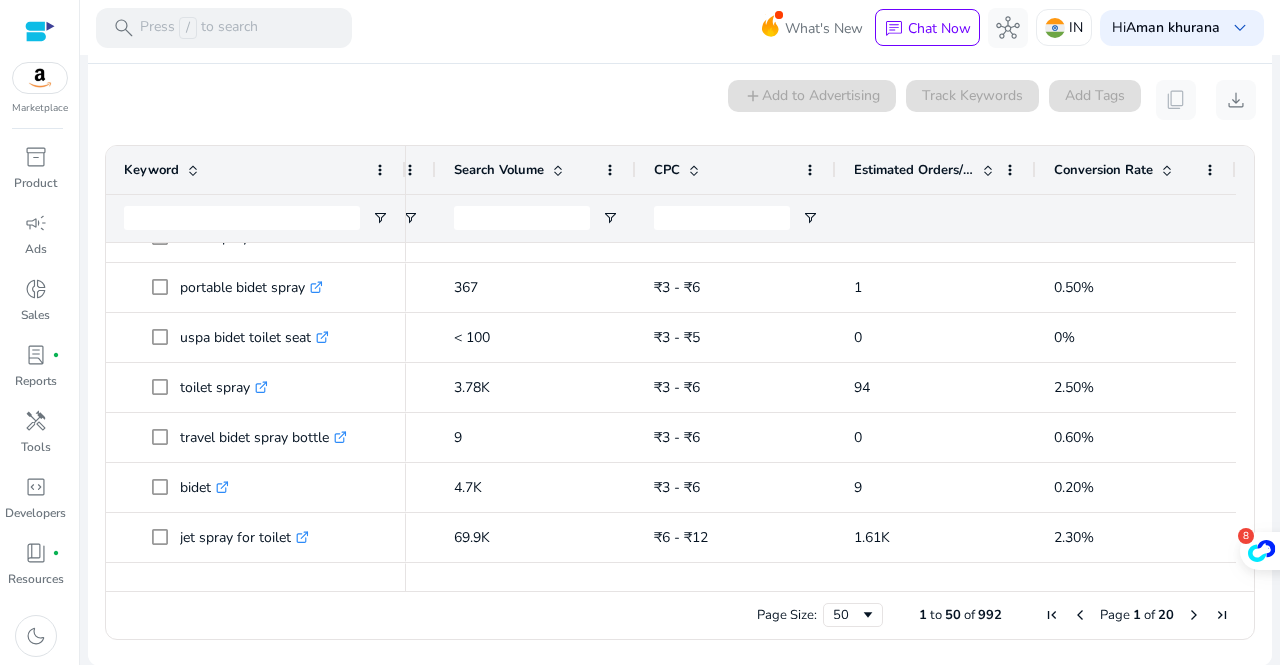 click on "0 keyword(s) selected  add  Add to Advertising   Track Keywords   Add Tags   content_copy   download" at bounding box center [680, 100] 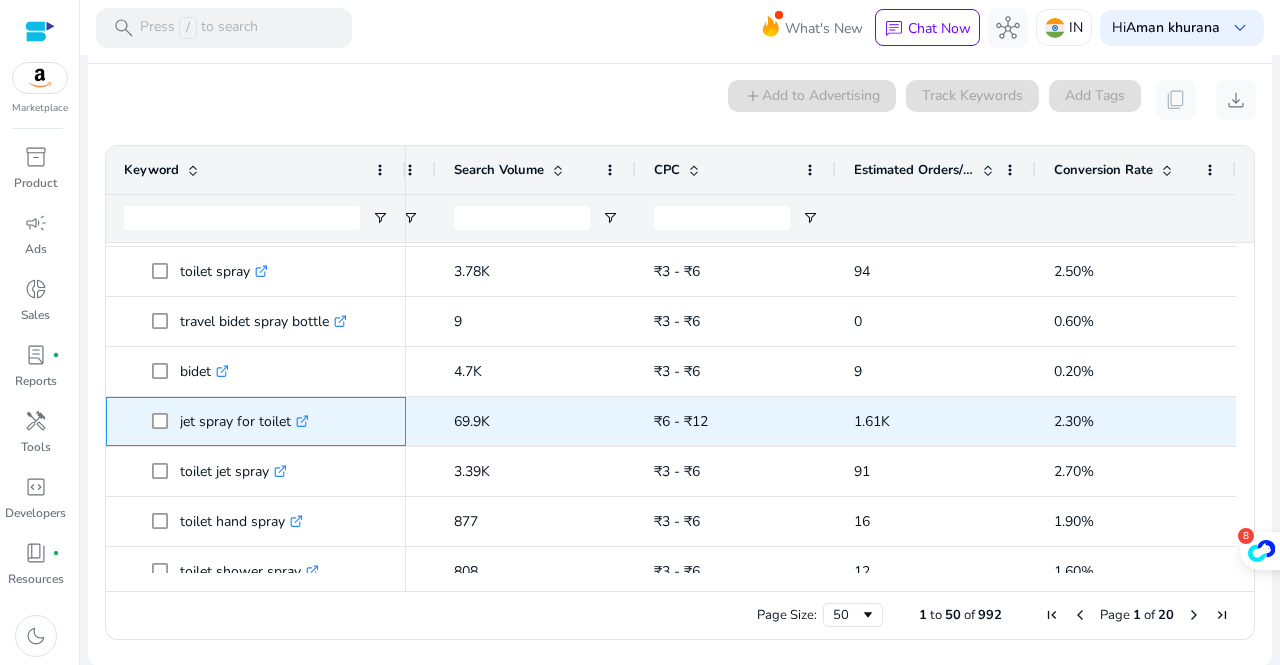 drag, startPoint x: 288, startPoint y: 428, endPoint x: 170, endPoint y: 441, distance: 118.71394 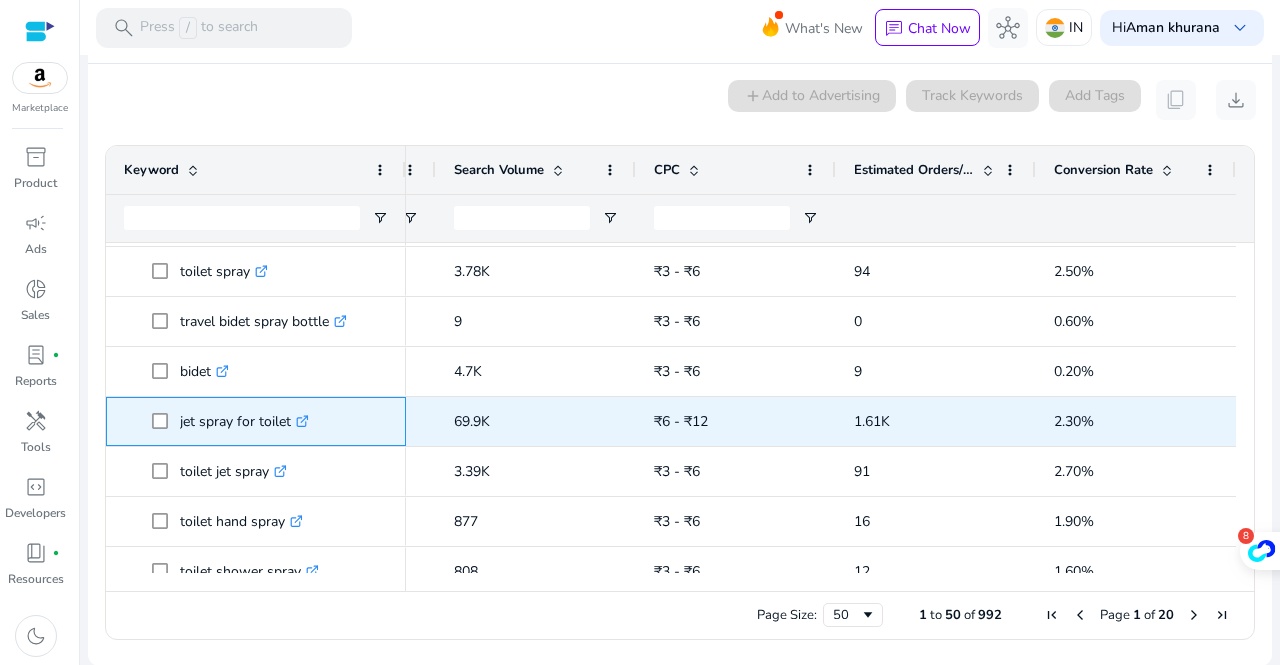copy on "jet spray for toilet" 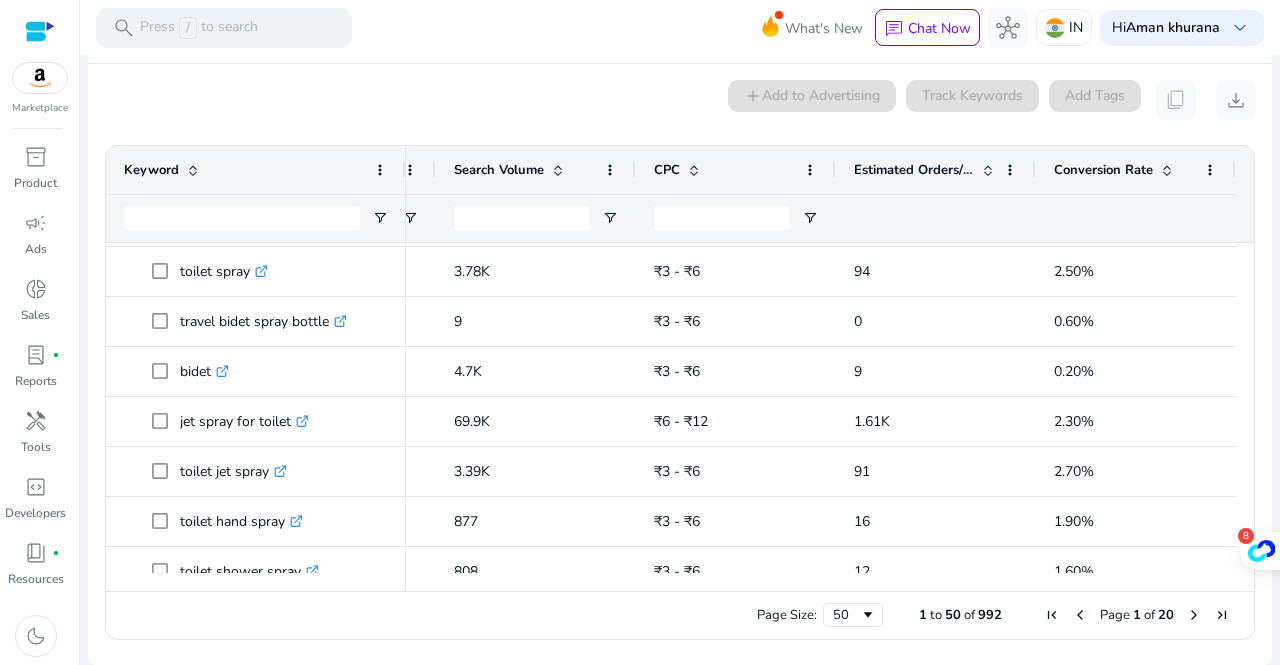 click on "0 keyword(s) selected  add  Add to Advertising   Track Keywords   Add Tags   content_copy   download" at bounding box center (680, 100) 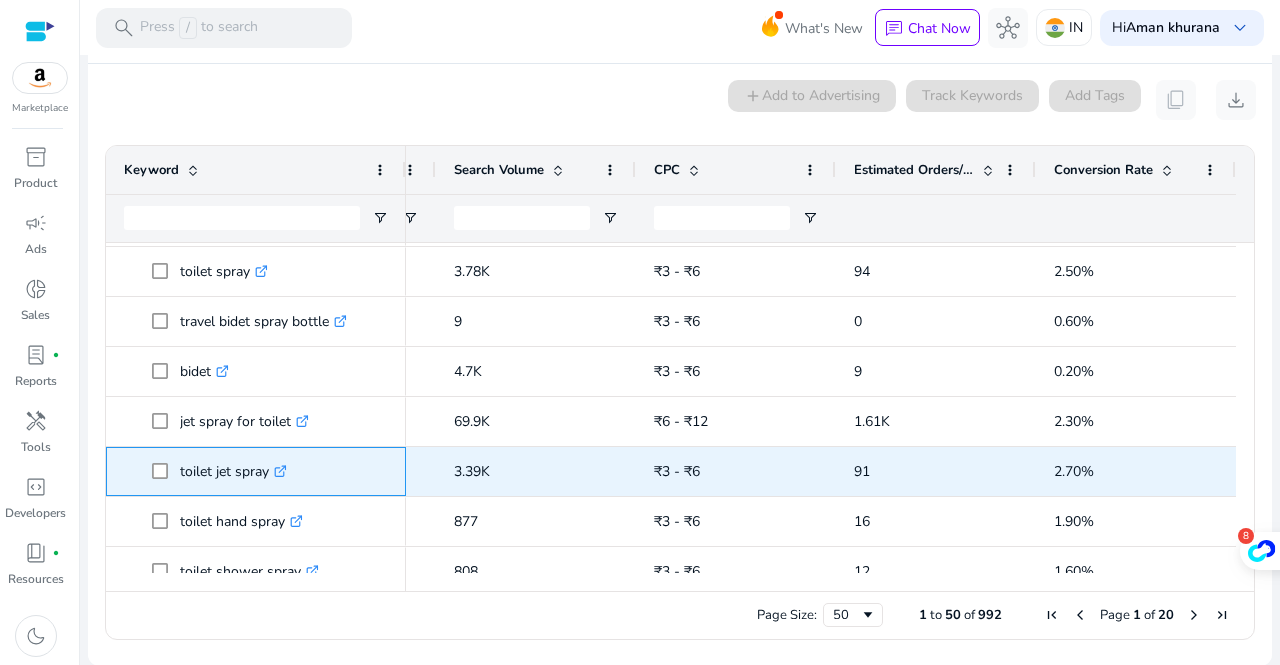 drag, startPoint x: 270, startPoint y: 481, endPoint x: 163, endPoint y: 487, distance: 107.16809 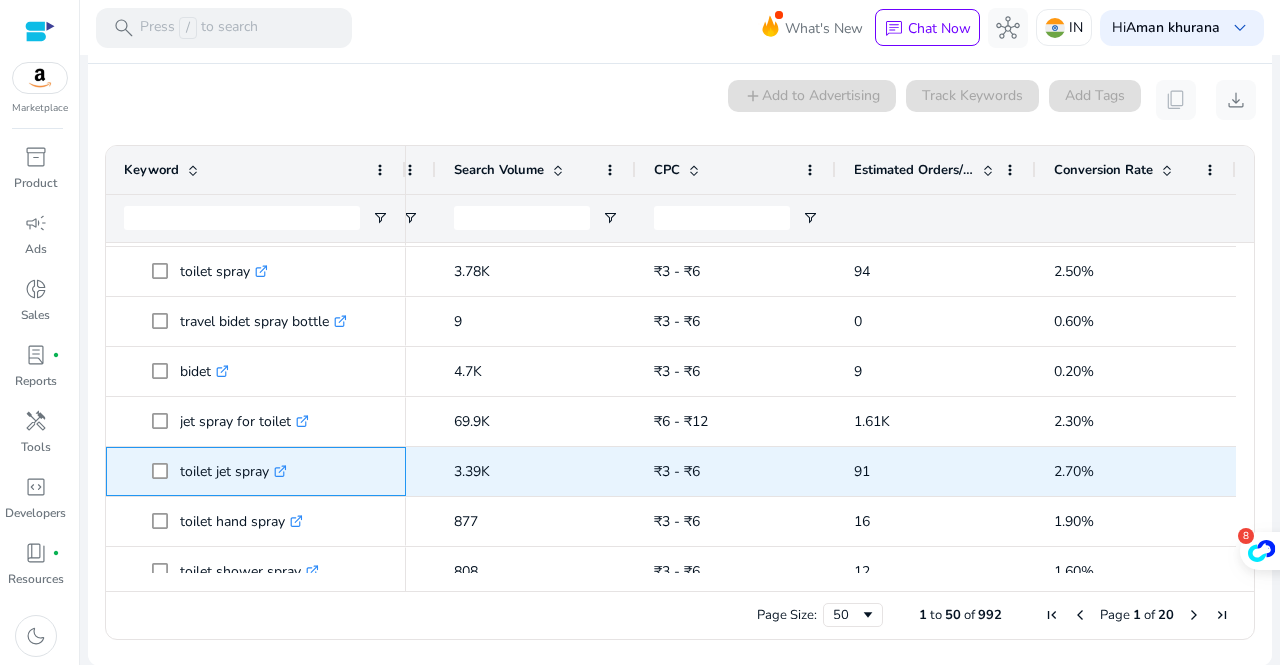 copy on "toilet jet spray" 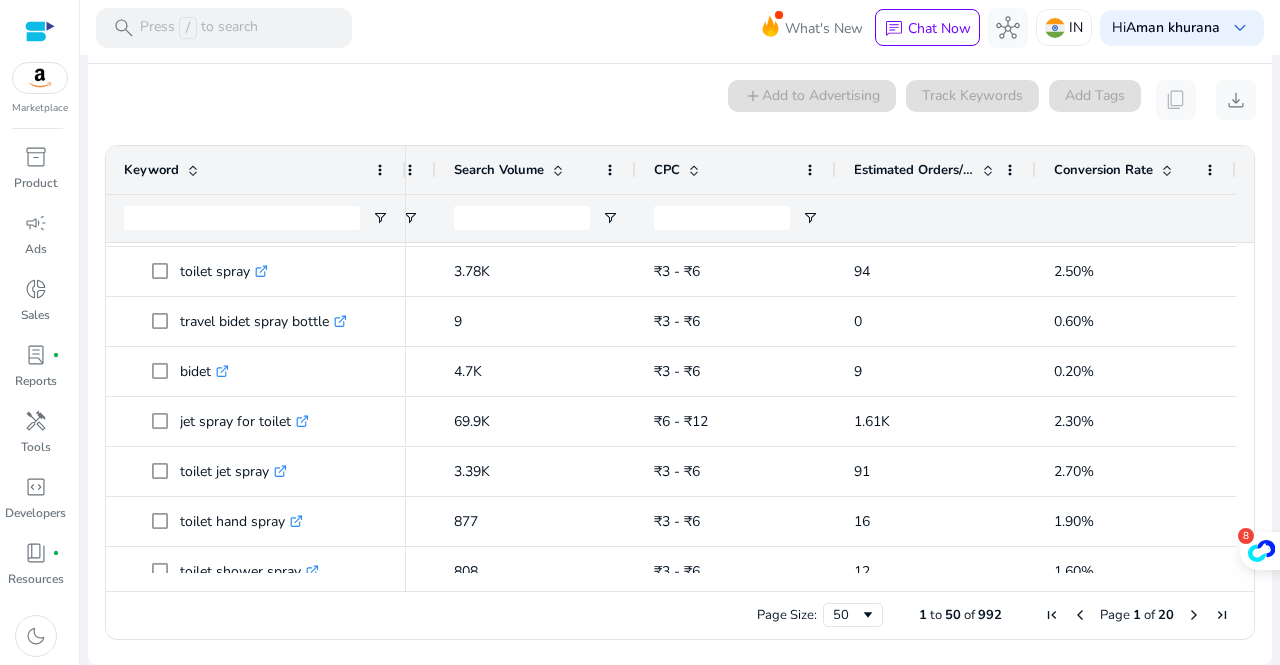 click on "0 keyword(s) selected  add  Add to Advertising   Track Keywords   Add Tags   content_copy   download" at bounding box center [680, 100] 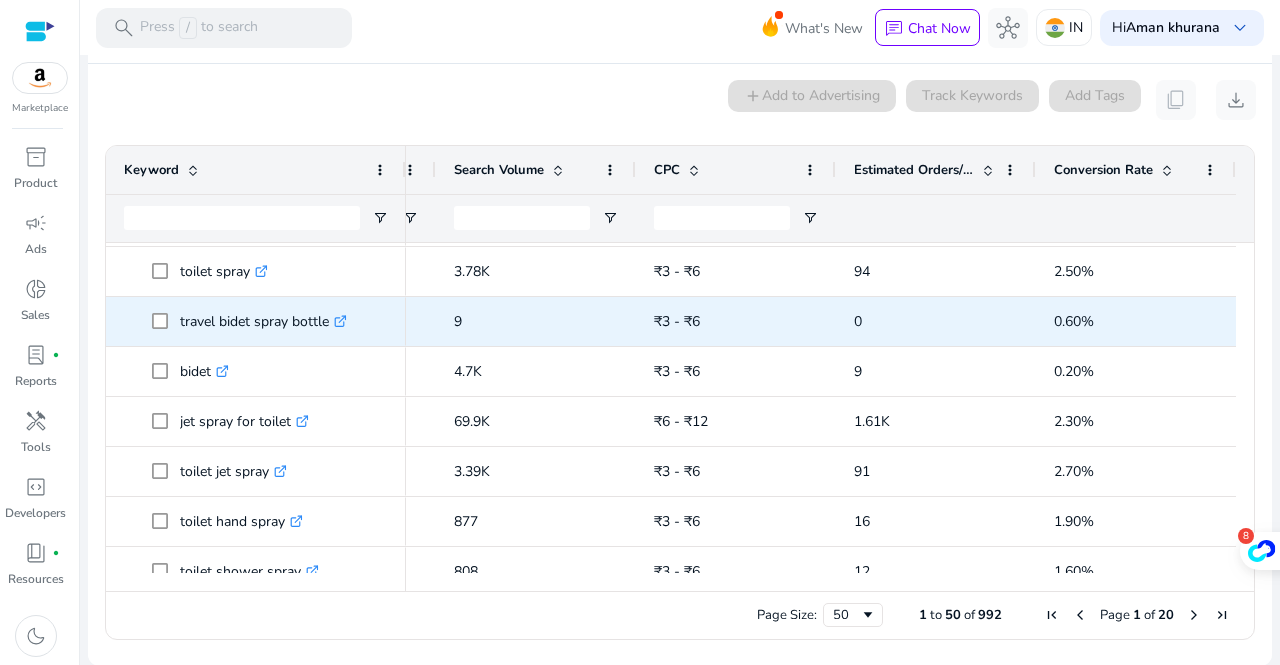 scroll, scrollTop: 639, scrollLeft: 0, axis: vertical 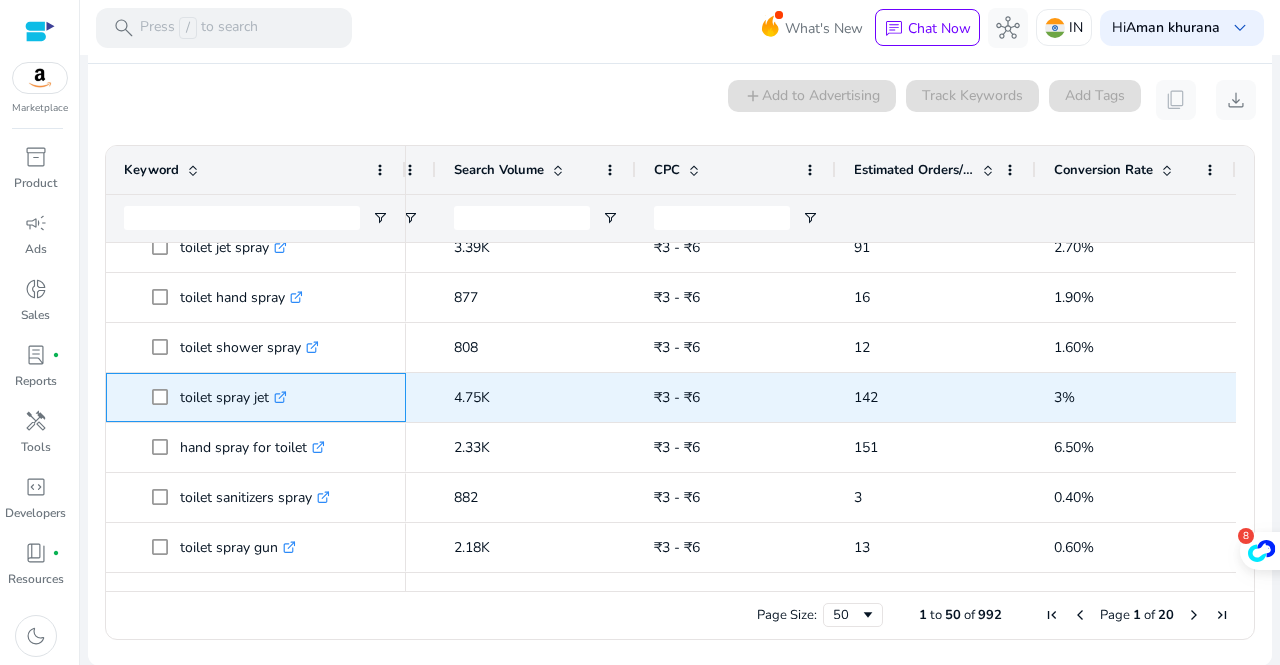 drag, startPoint x: 272, startPoint y: 410, endPoint x: 166, endPoint y: 414, distance: 106.07545 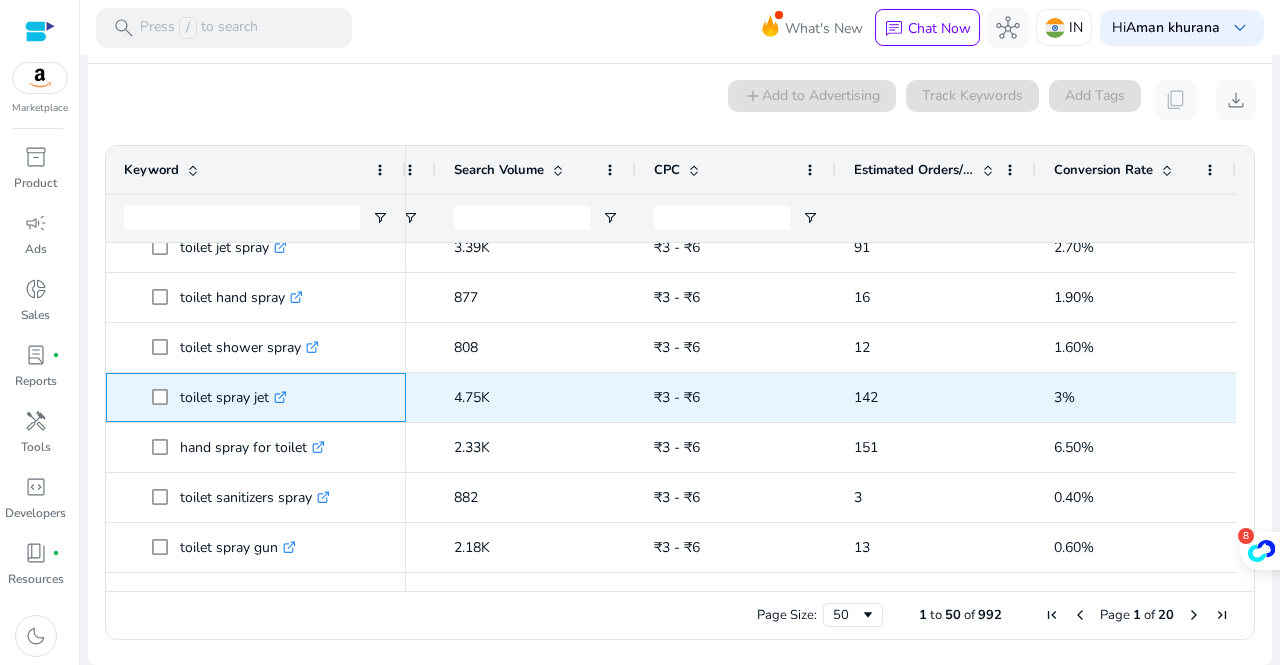copy on "toilet spray jet" 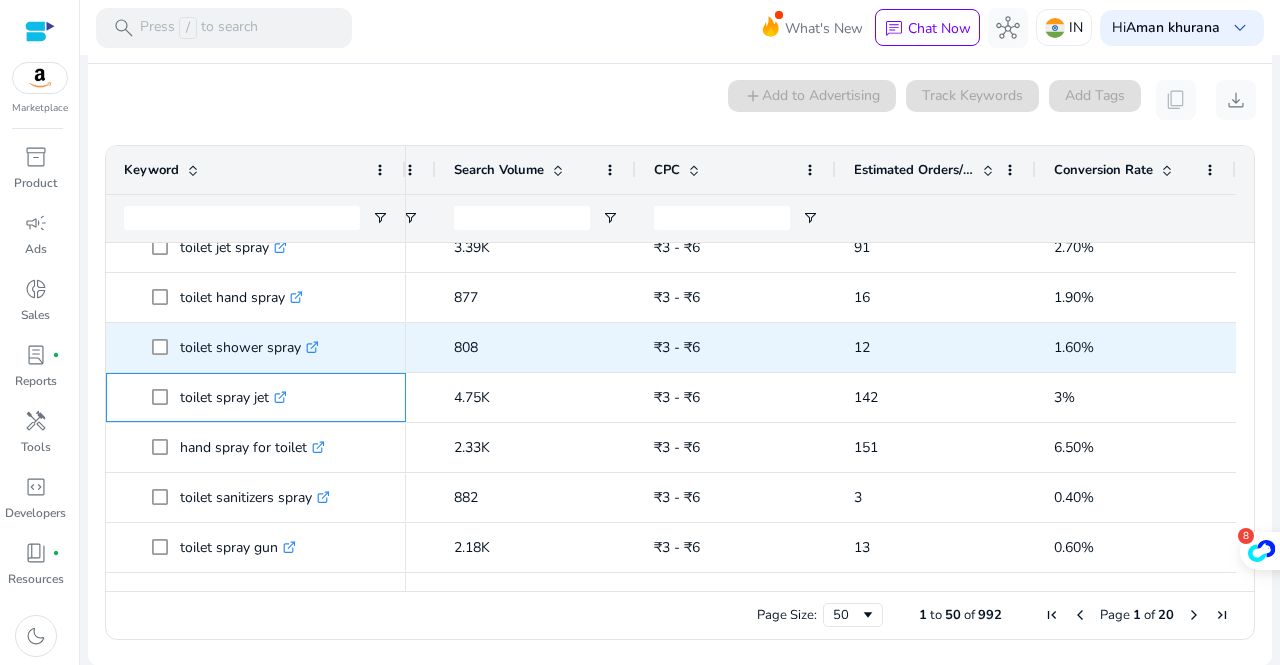 scroll, scrollTop: 835, scrollLeft: 0, axis: vertical 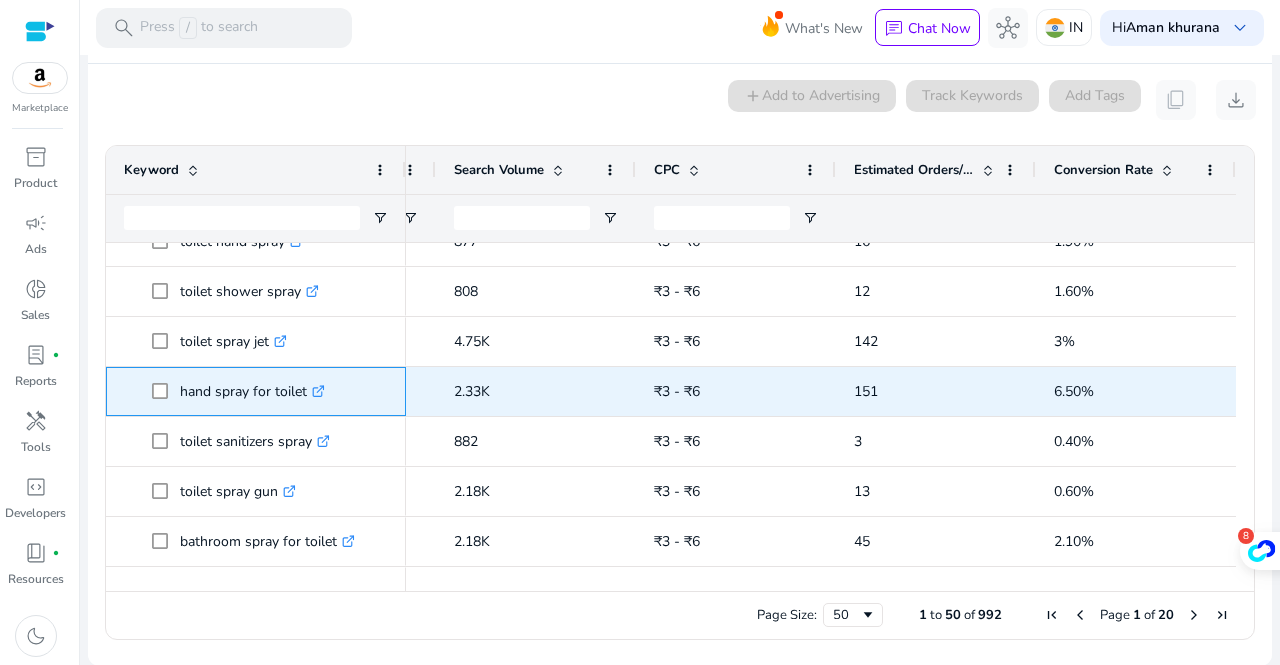 click on "hand spray for toilet  .st0{fill:#2c8af8}" at bounding box center (252, 391) 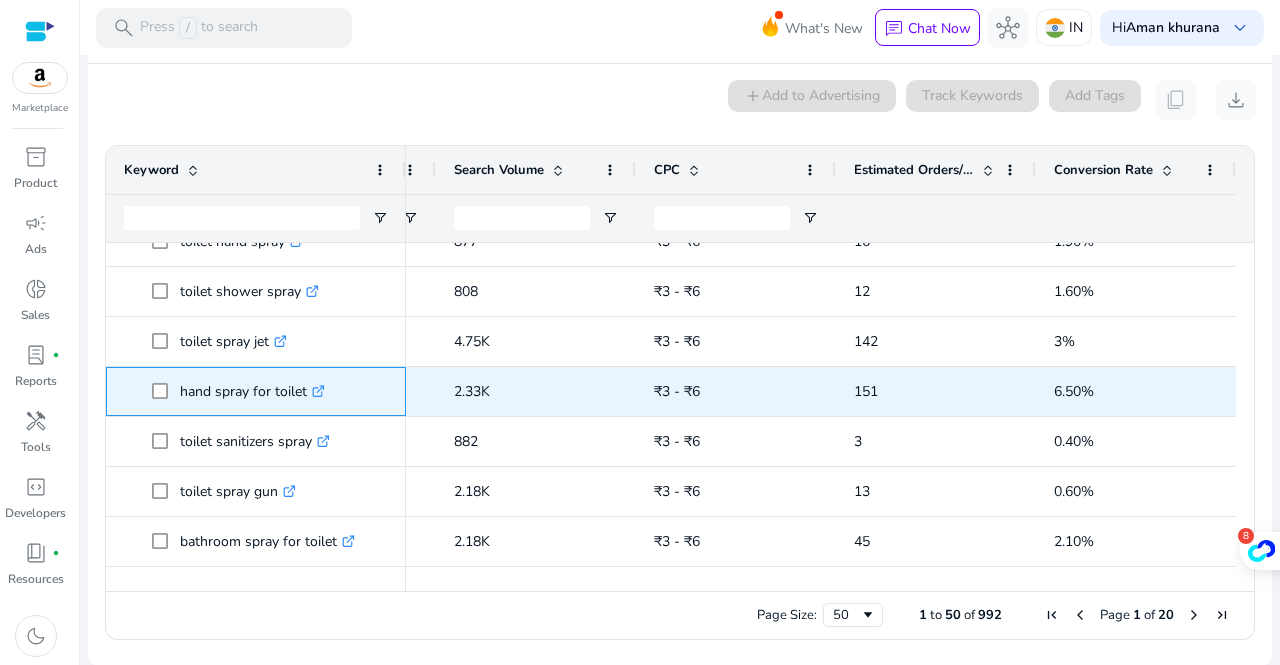 click at bounding box center (166, 391) 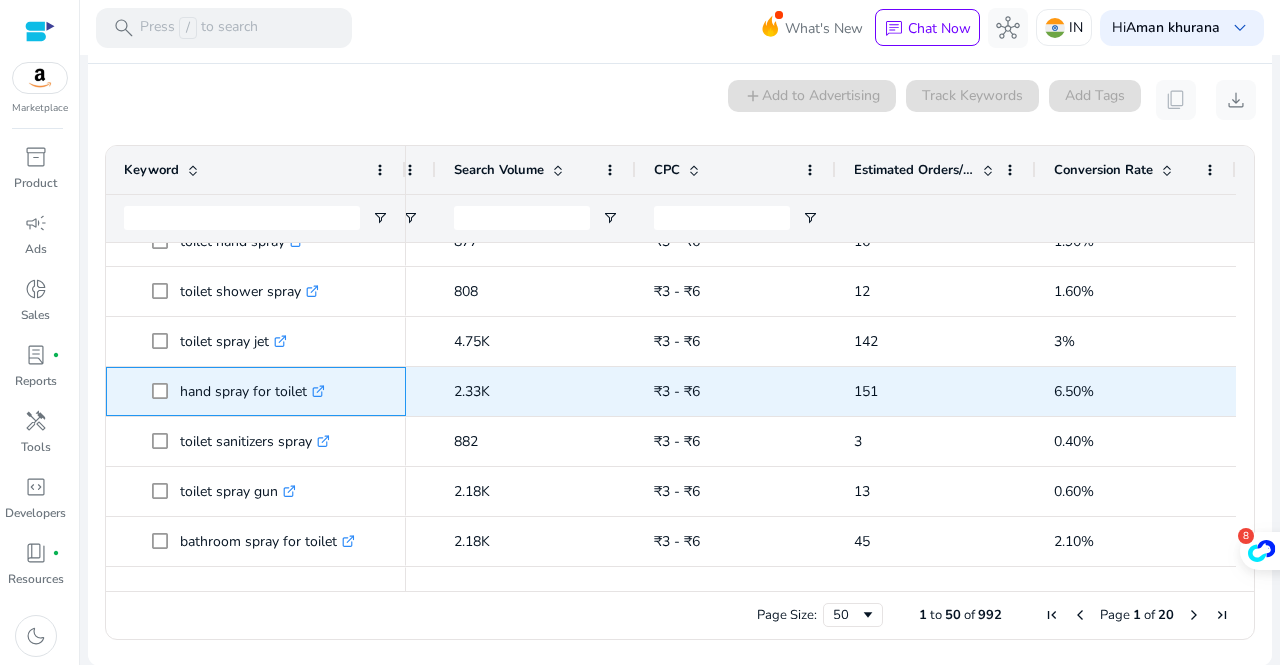 drag, startPoint x: 178, startPoint y: 401, endPoint x: 313, endPoint y: 405, distance: 135.05925 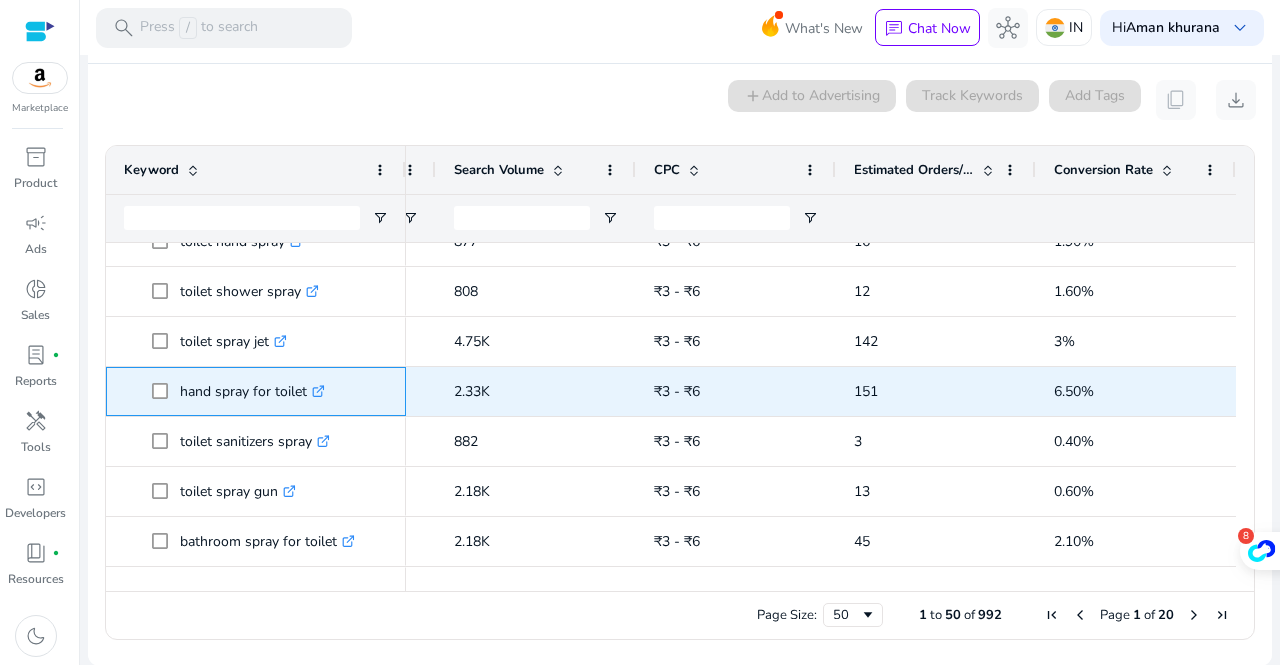 copy on "hand spray for toilet" 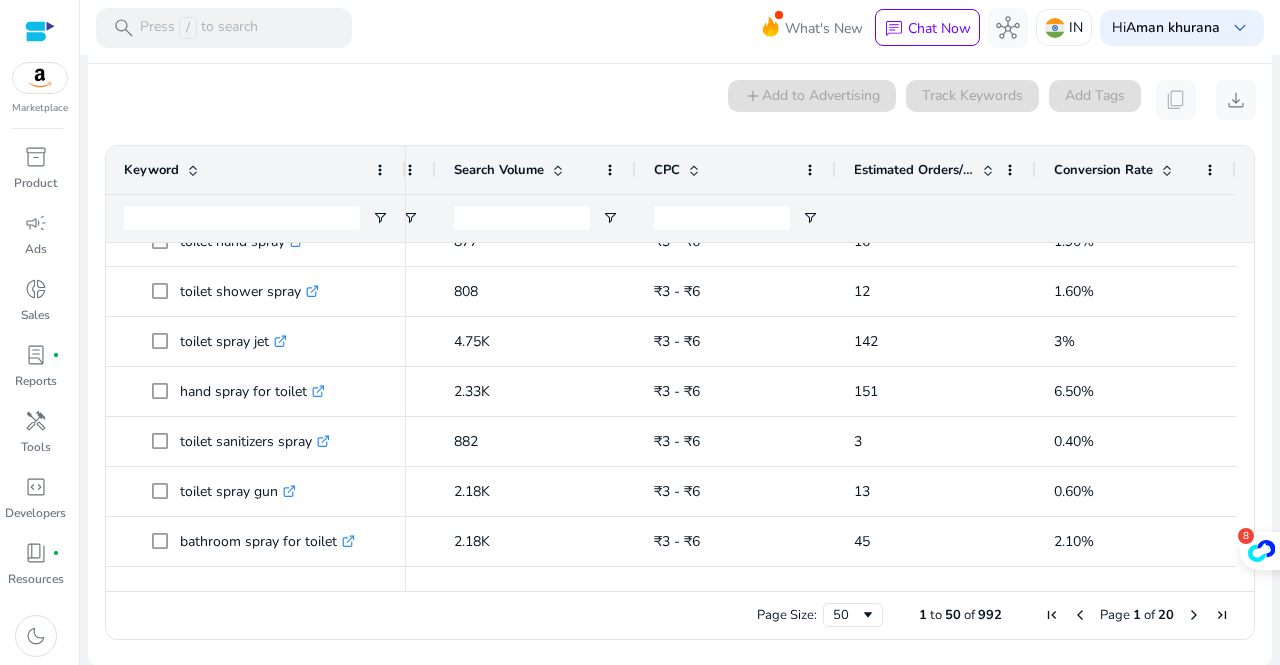 click on "0 keyword(s) selected  add  Add to Advertising   Track Keywords   Add Tags   content_copy   download" at bounding box center (680, 100) 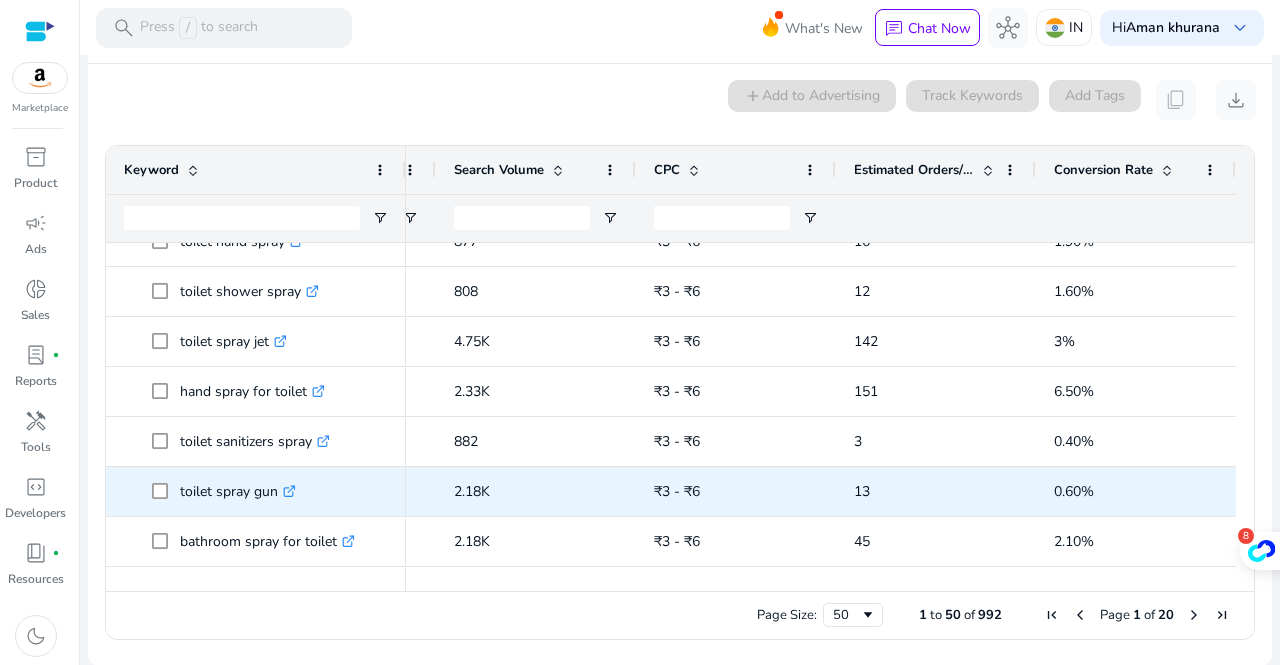 scroll, scrollTop: 982, scrollLeft: 0, axis: vertical 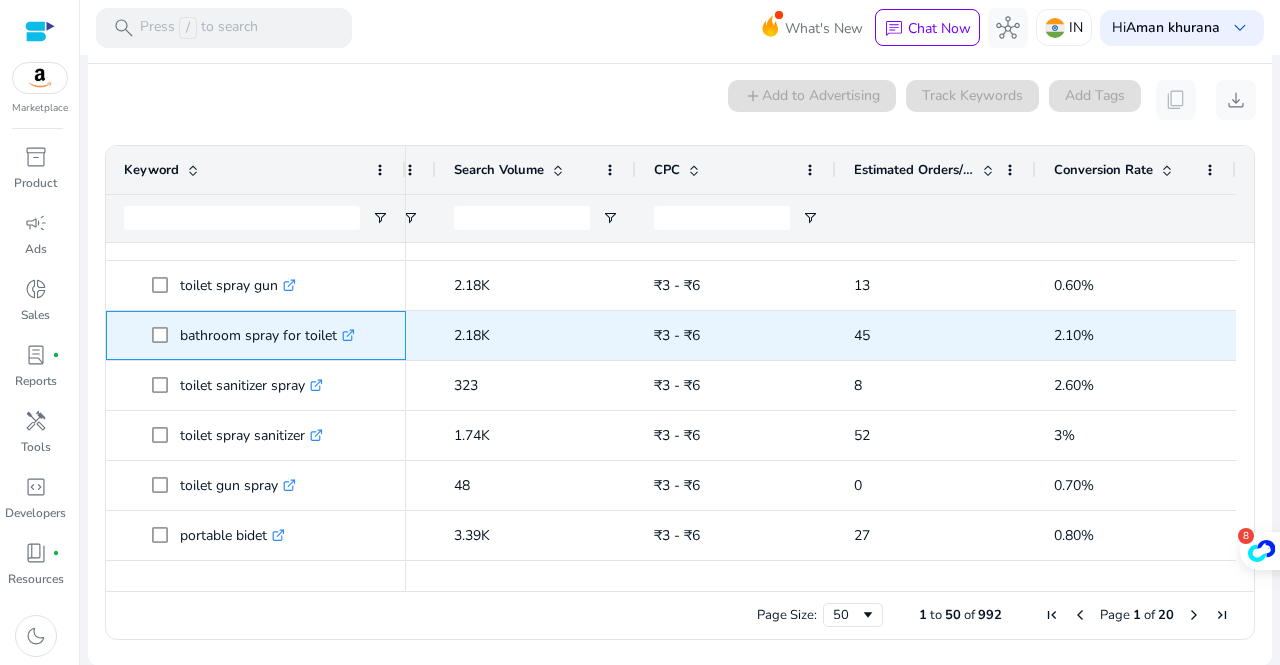 drag, startPoint x: 336, startPoint y: 346, endPoint x: 169, endPoint y: 357, distance: 167.36188 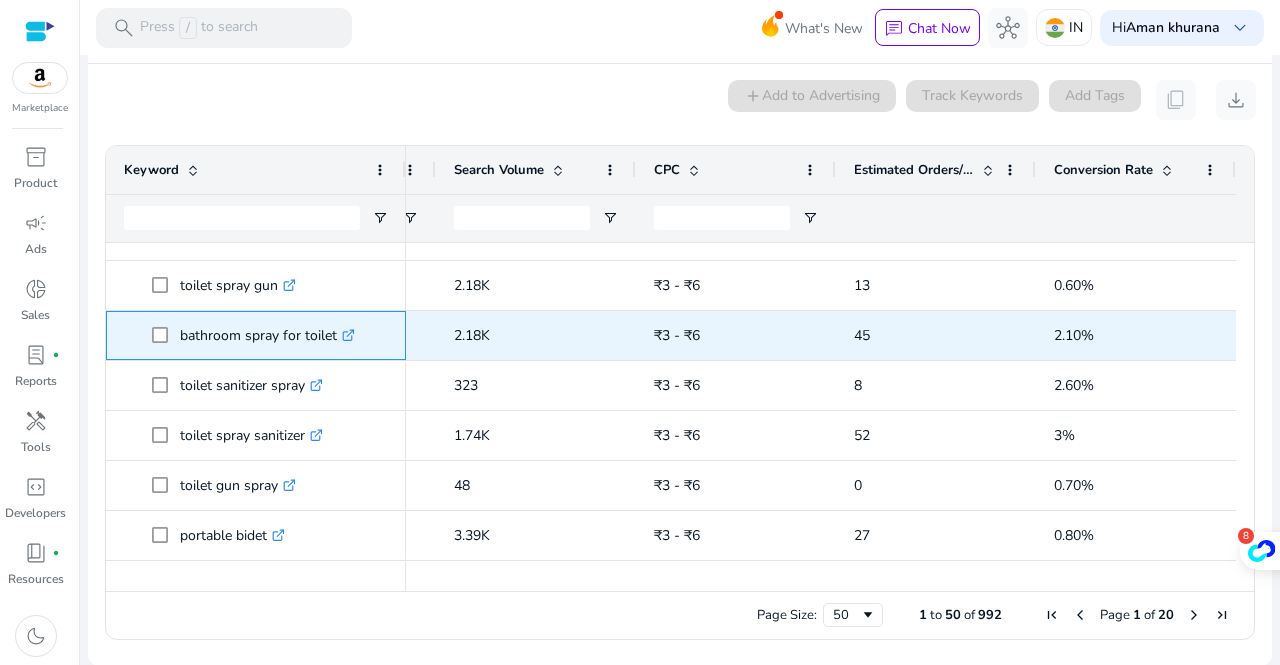 copy on "bathroom spray for toilet" 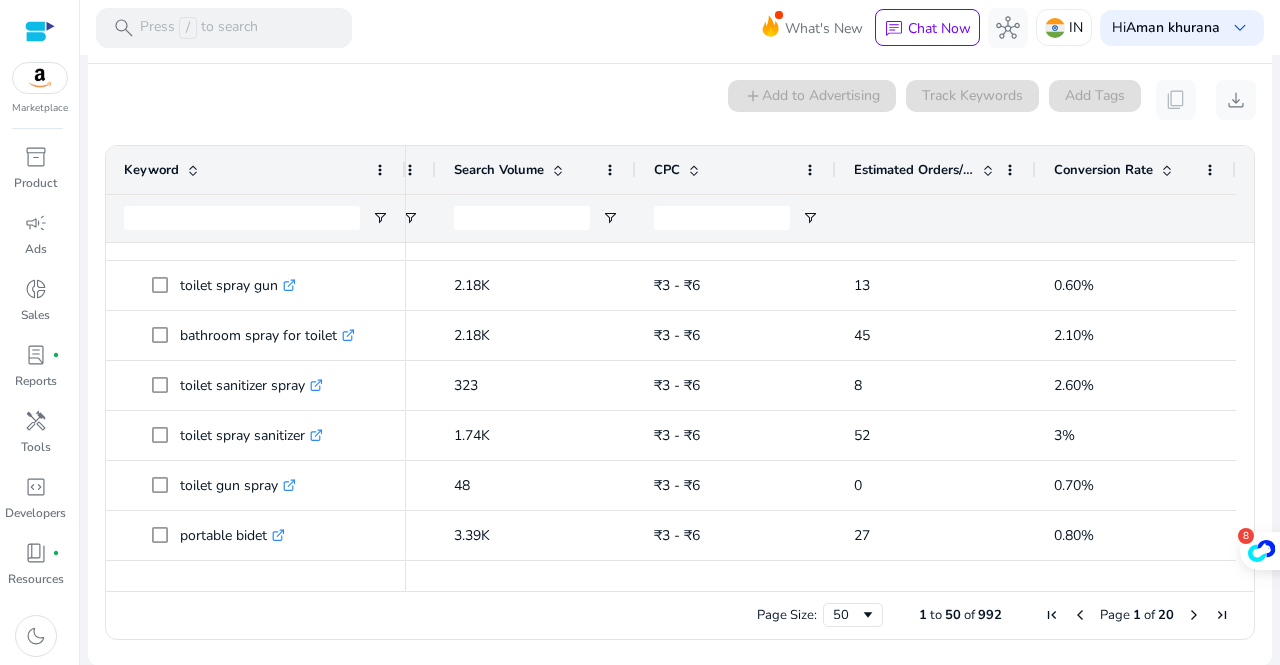 click on "0 keyword(s) selected add Add to Advertising Track Keywords Add Tags content_copy download Press SPACE to select this row. Drag here to set row groups Drag here to set column labels Keyword Match Type" at bounding box center [680, 365] 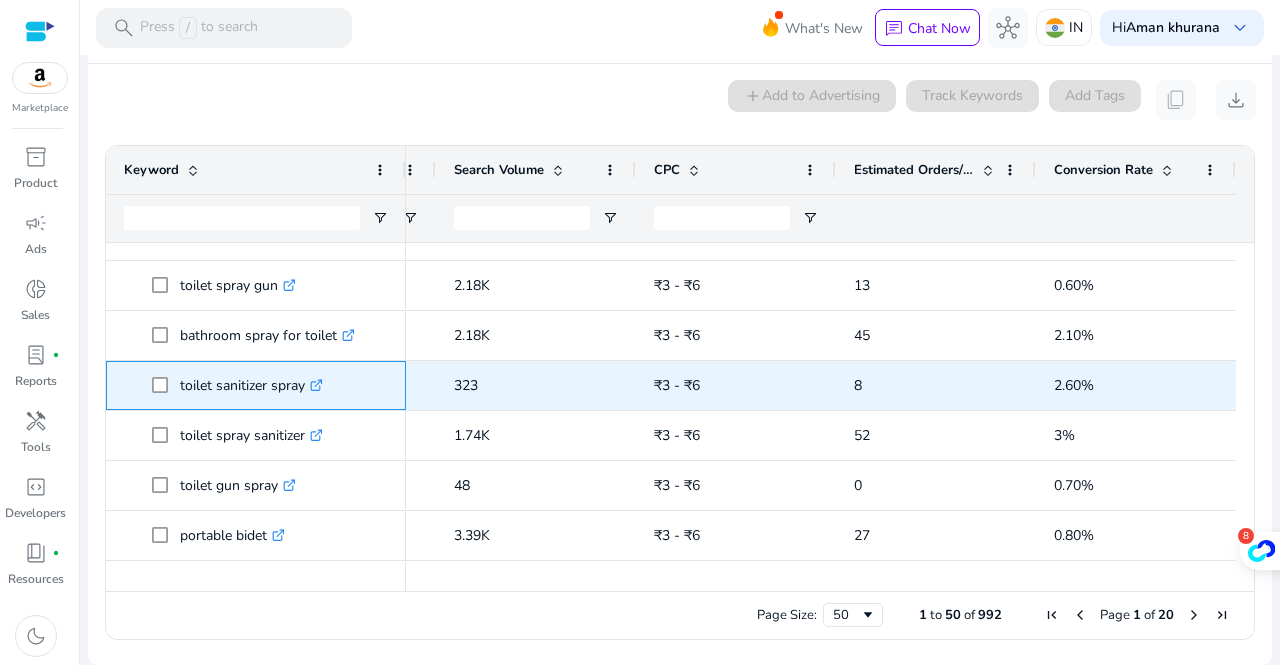 drag, startPoint x: 306, startPoint y: 395, endPoint x: 164, endPoint y: 396, distance: 142.00352 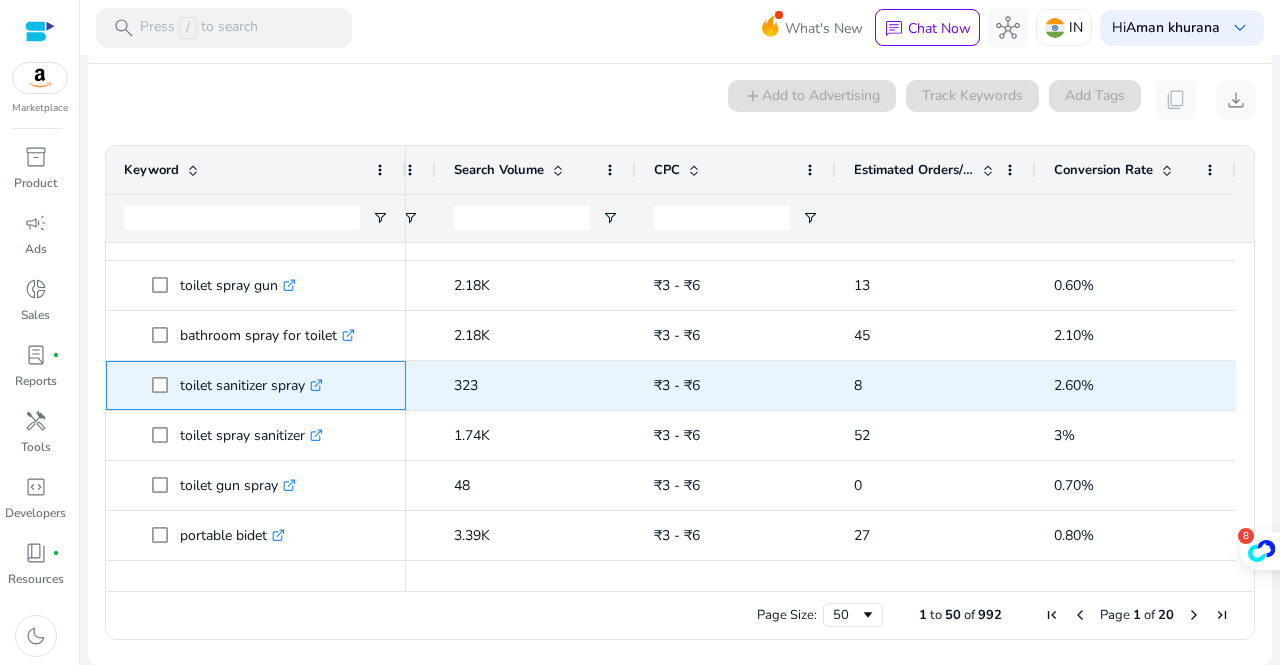 copy on "toilet sanitizer spray" 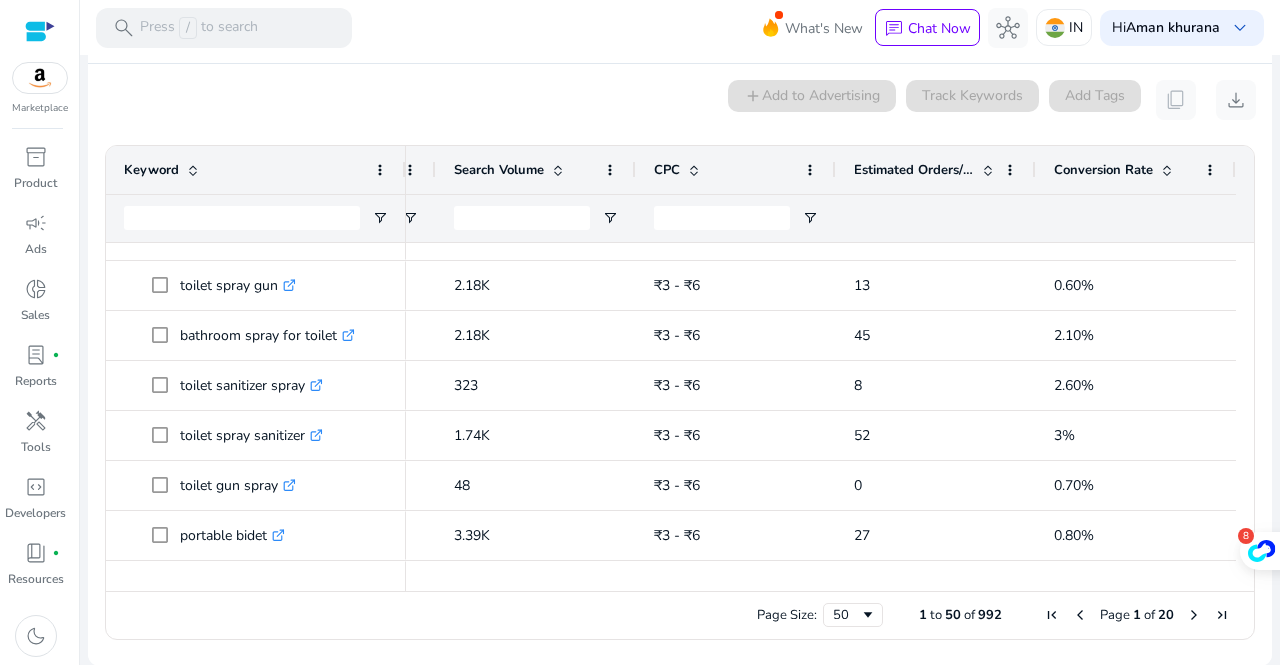 click on "0 keyword(s) selected  add  Add to Advertising   Track Keywords   Add Tags   content_copy   download" at bounding box center (680, 100) 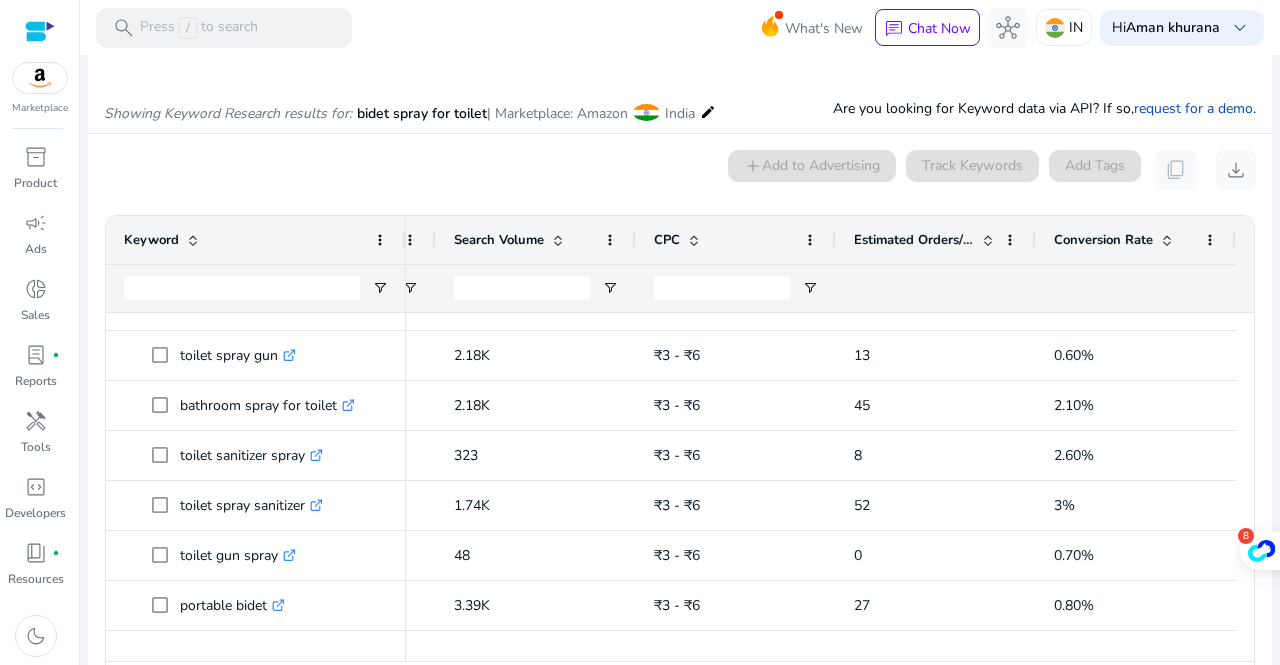 scroll, scrollTop: 0, scrollLeft: 0, axis: both 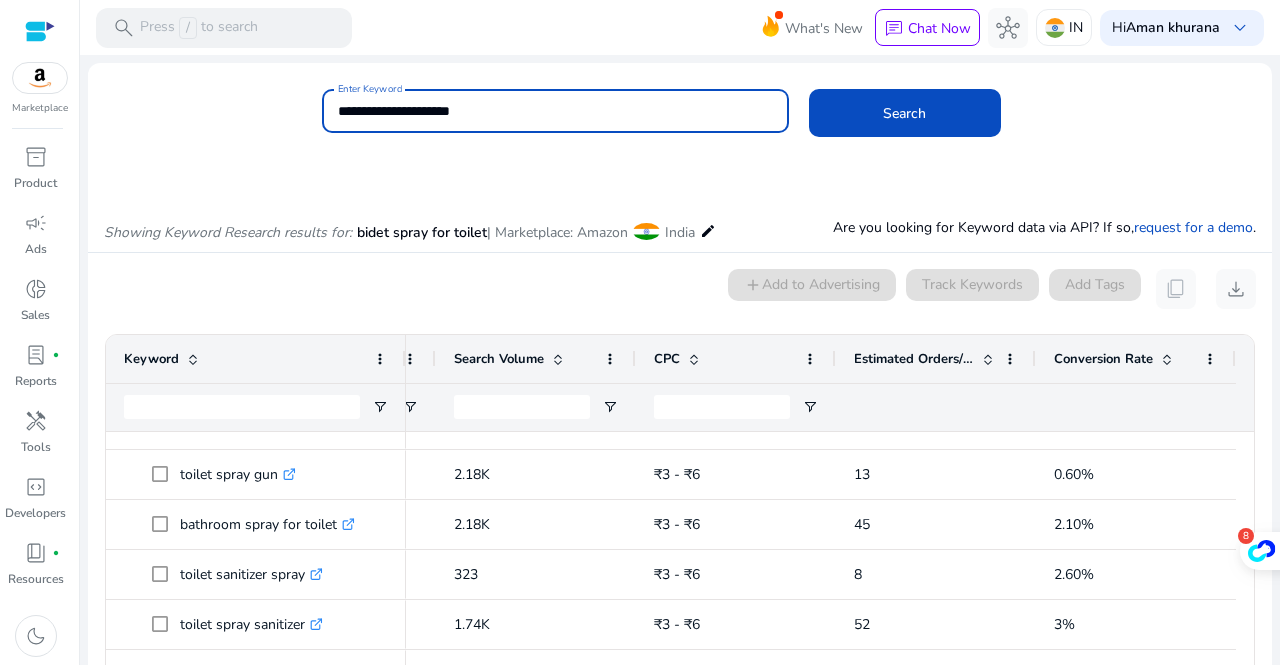 click on "**********" at bounding box center (555, 111) 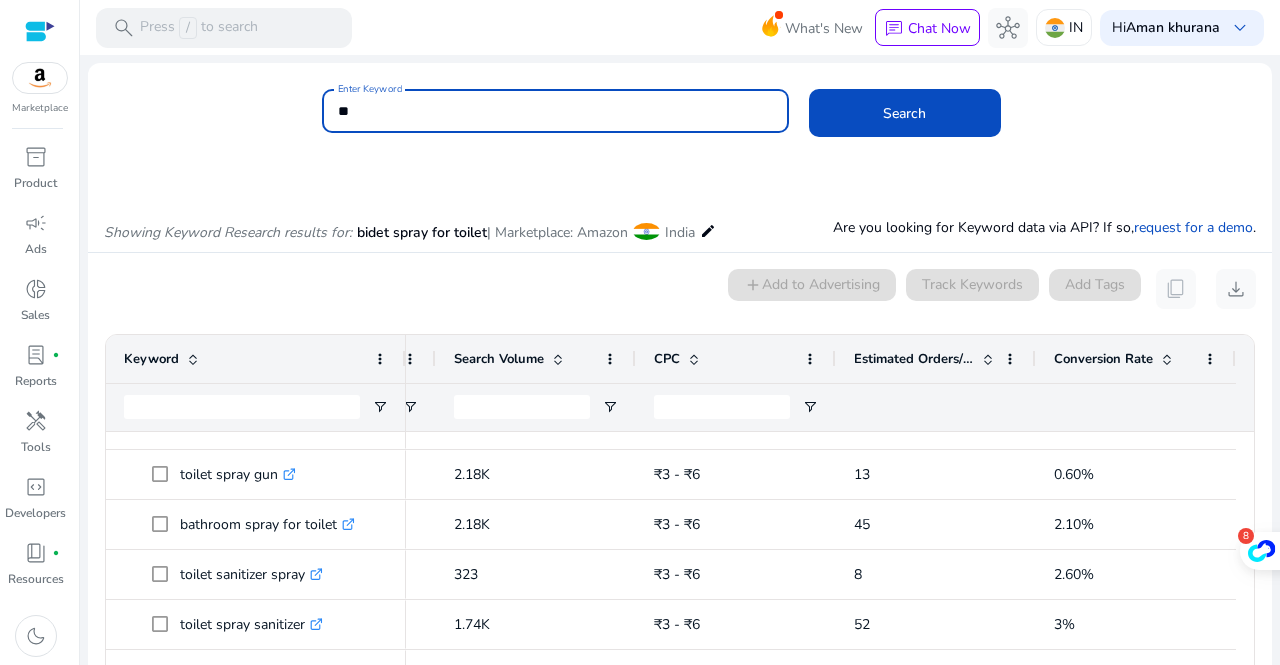 type on "*" 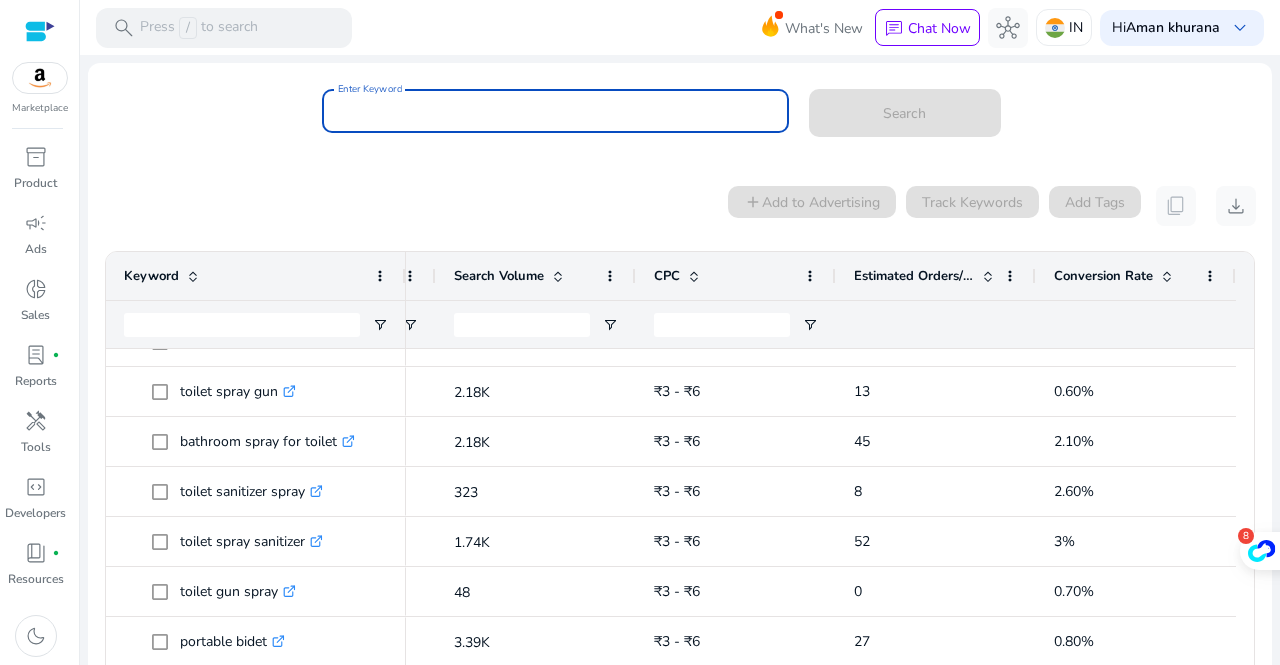 paste on "**********" 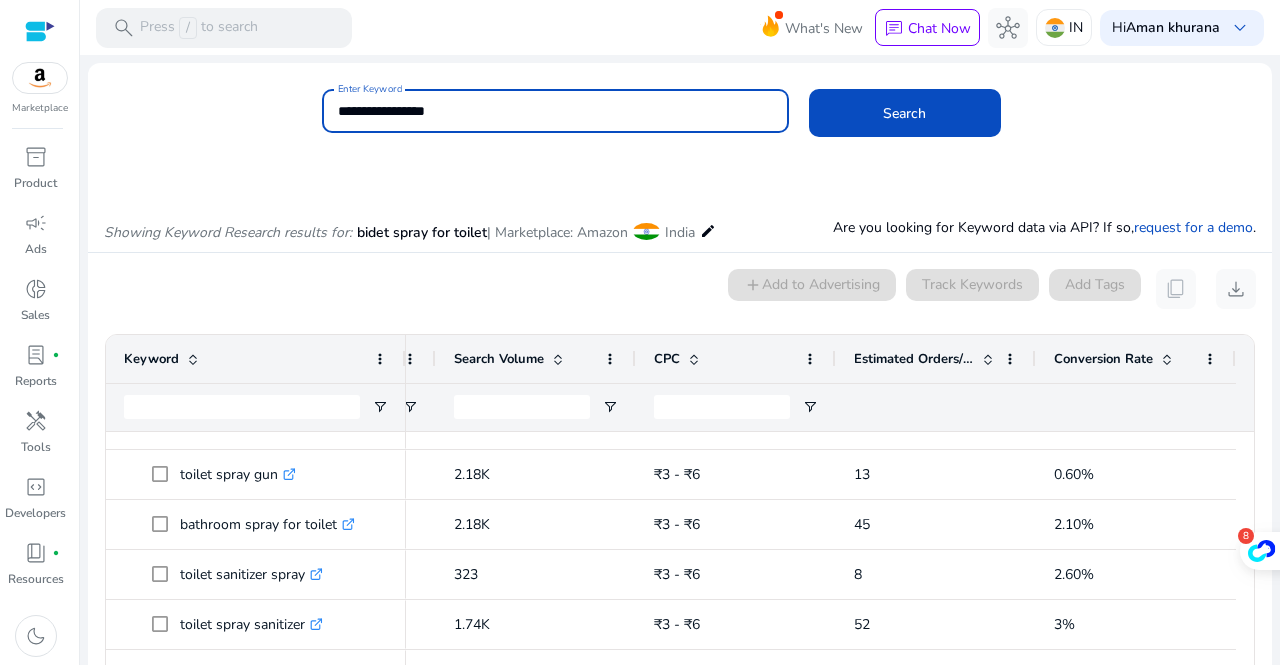 click on "Search" 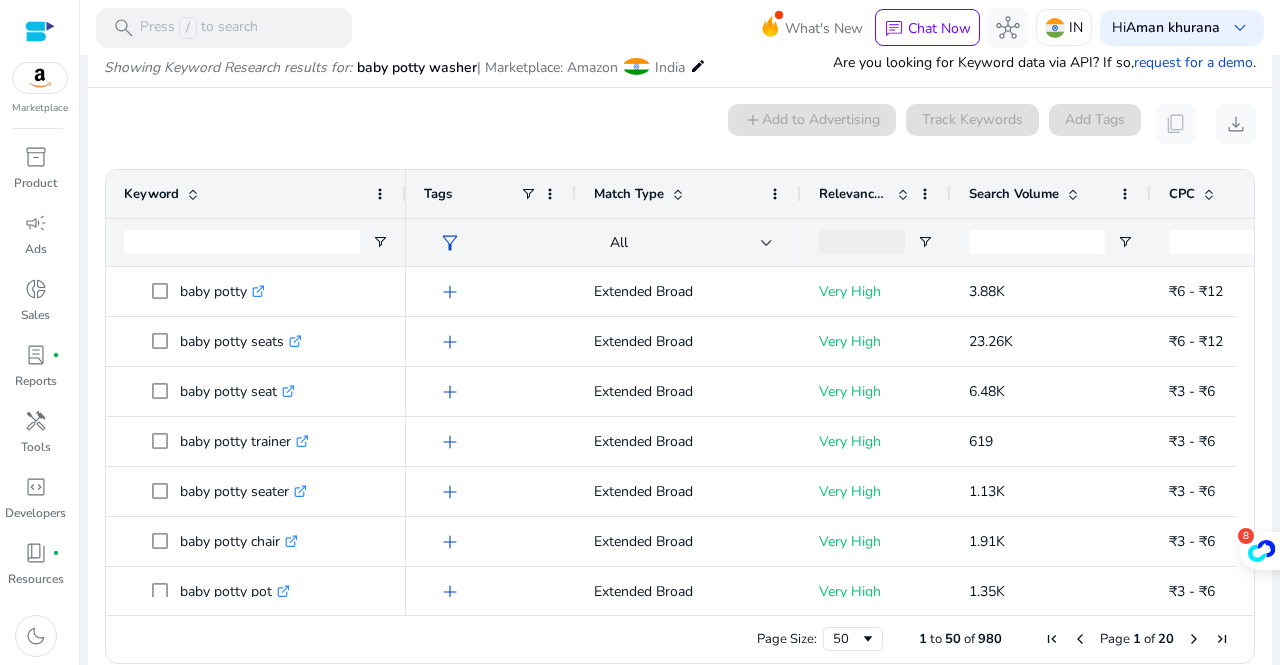 scroll, scrollTop: 170, scrollLeft: 0, axis: vertical 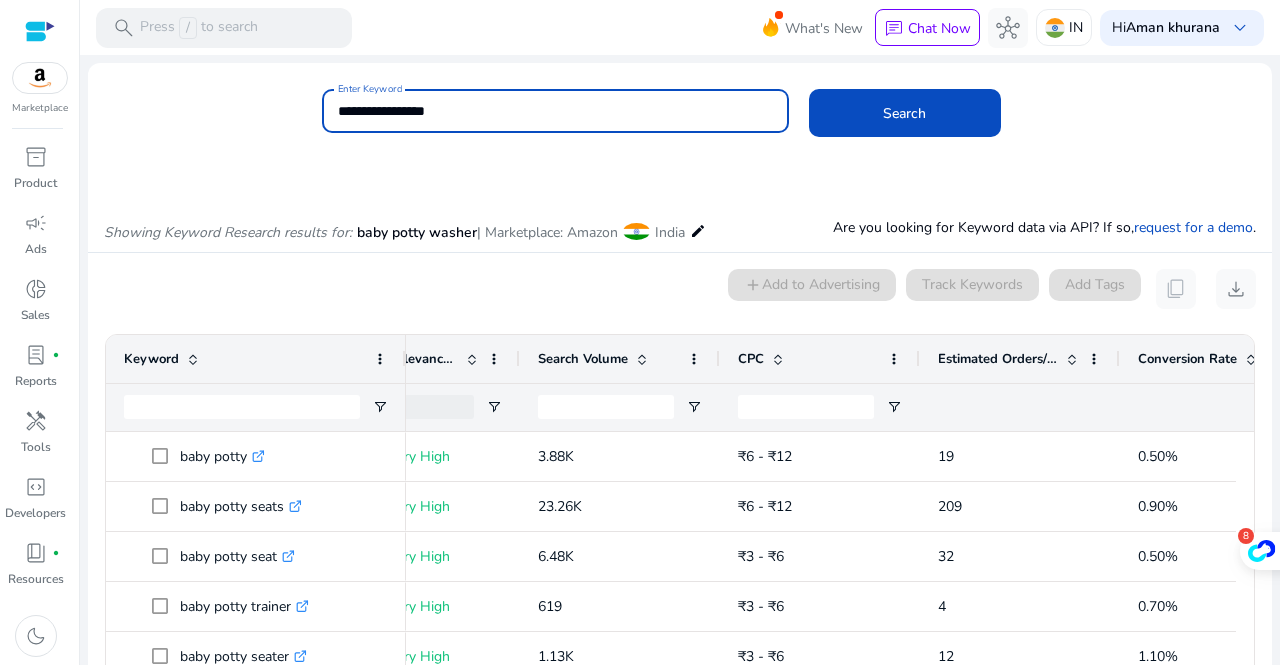 click on "**********" at bounding box center [555, 111] 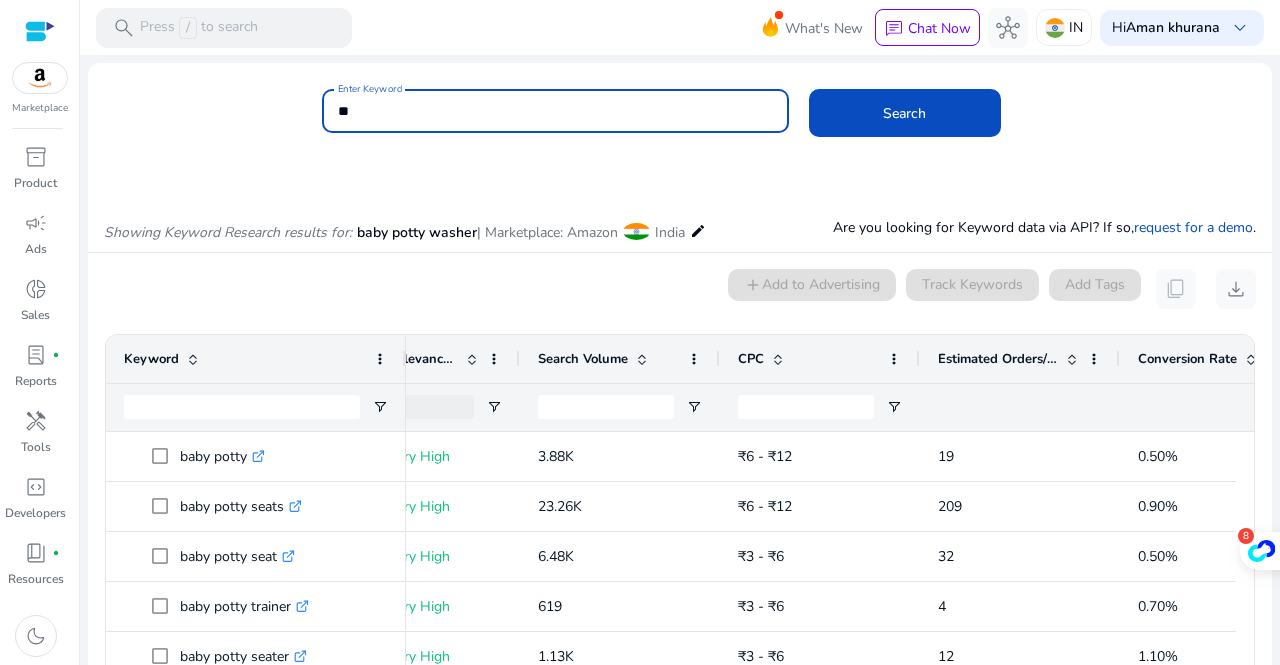 type on "*" 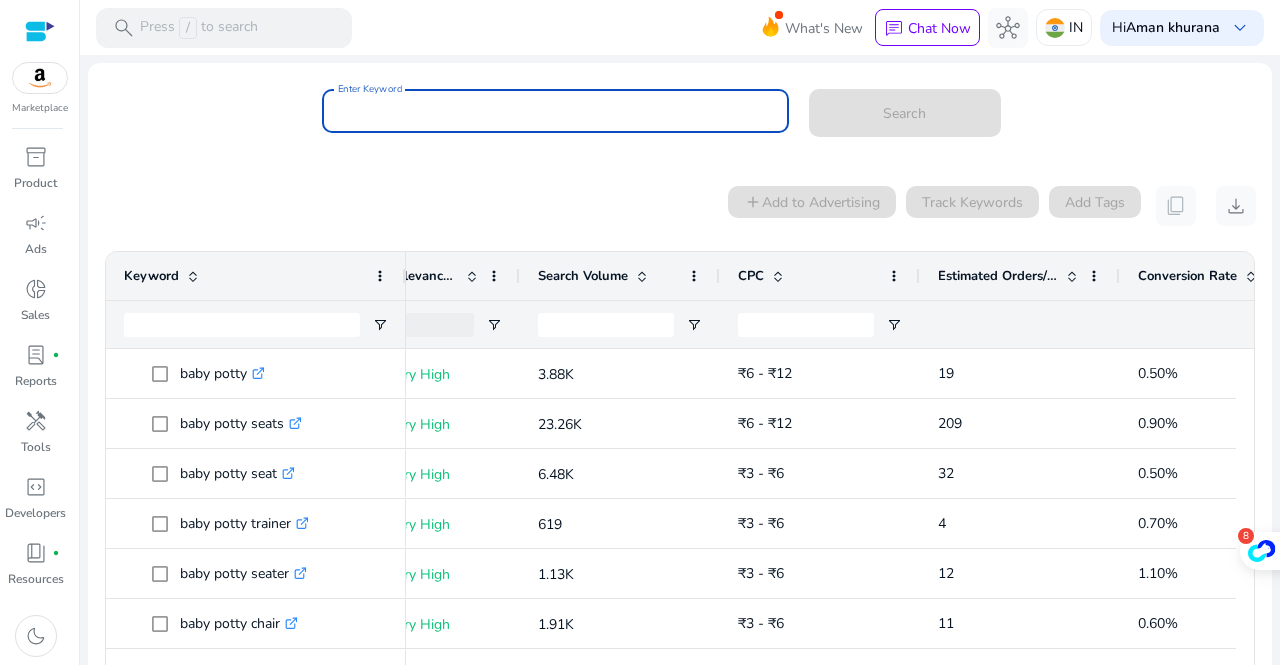 paste on "**********" 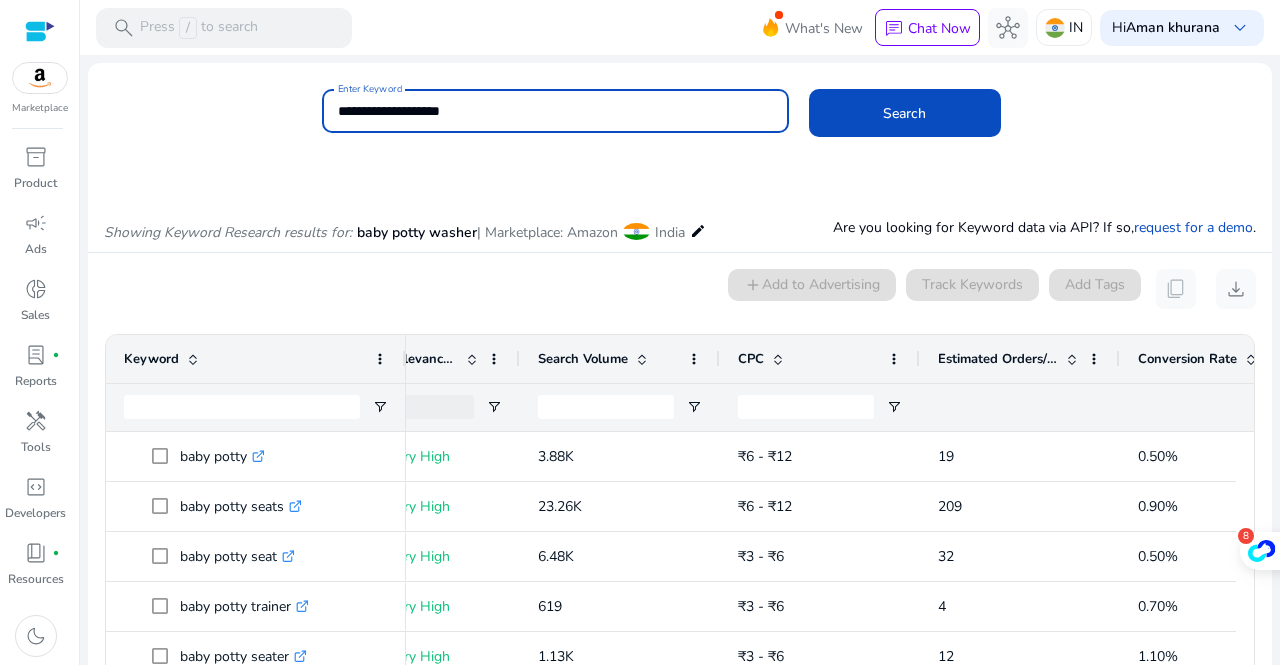type on "**********" 